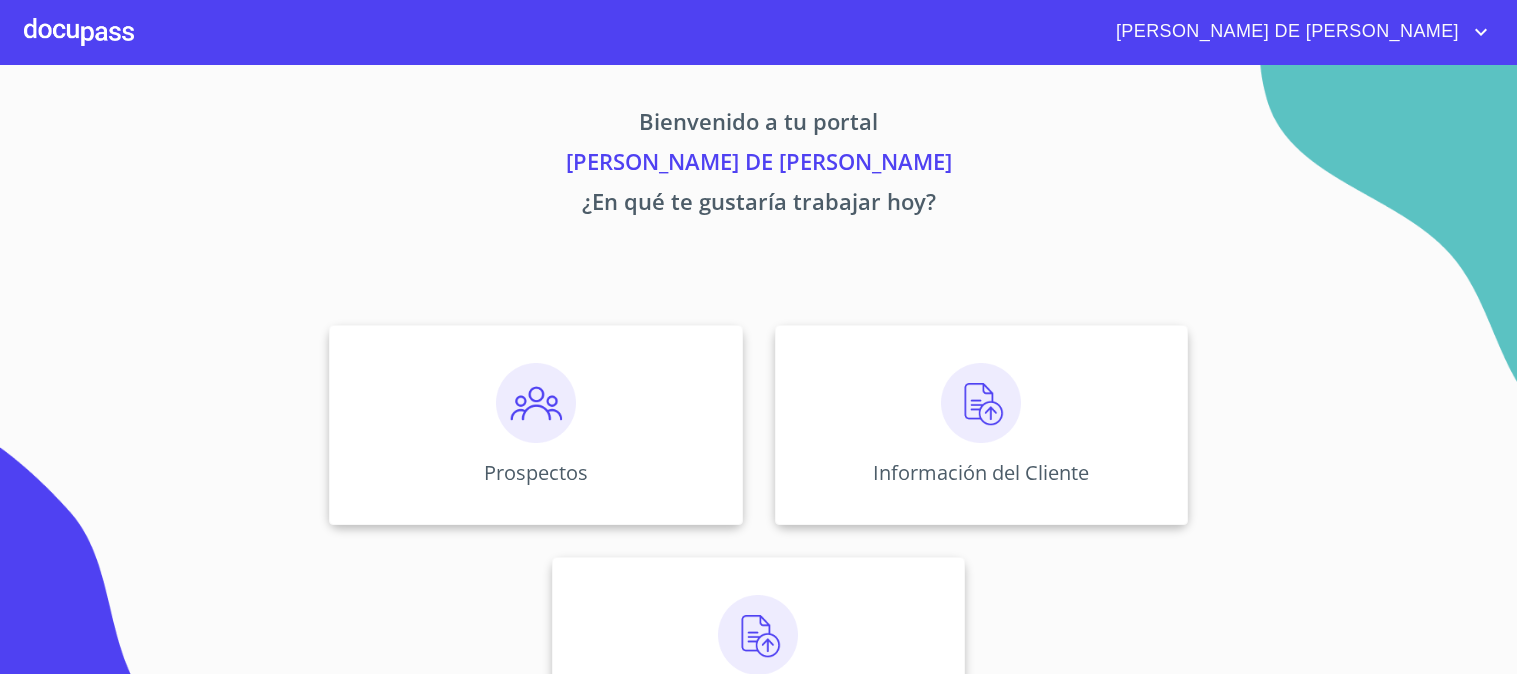 scroll, scrollTop: 0, scrollLeft: 0, axis: both 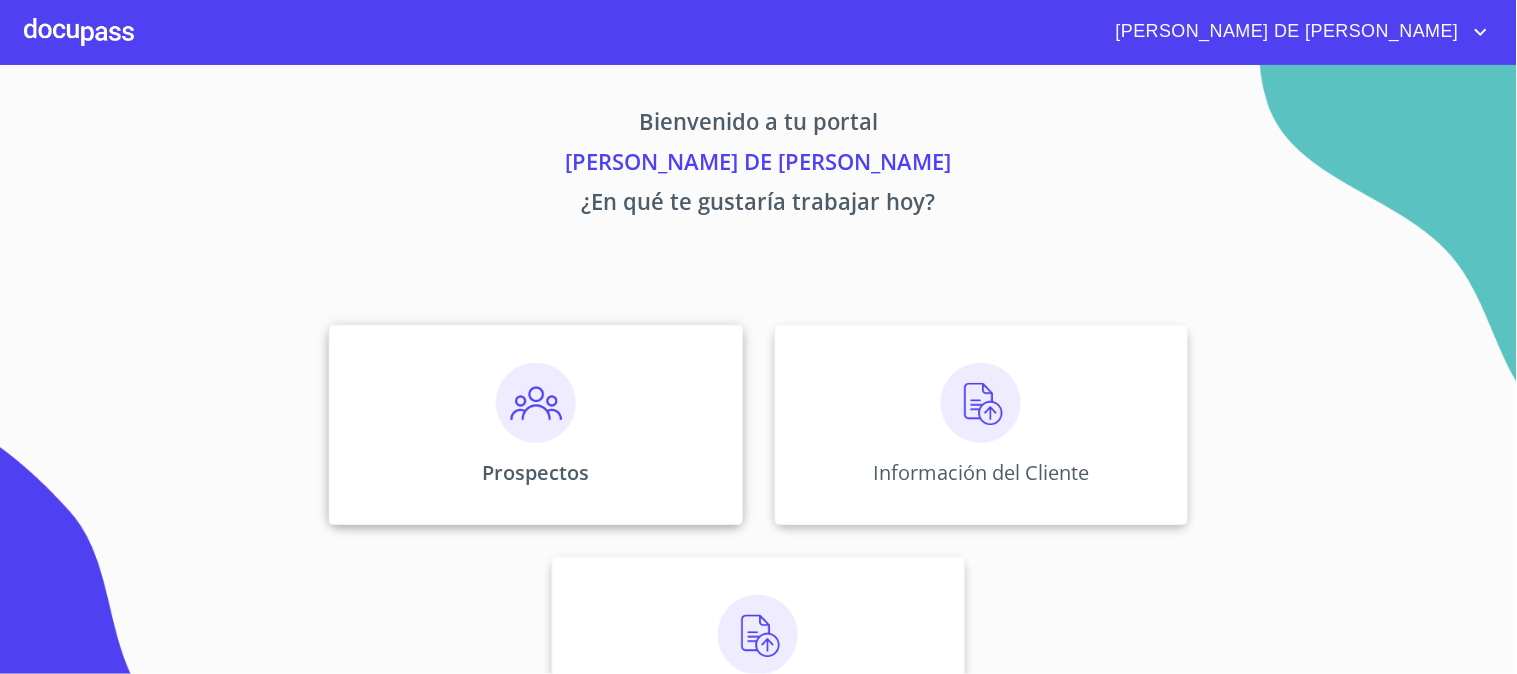 click at bounding box center (536, 403) 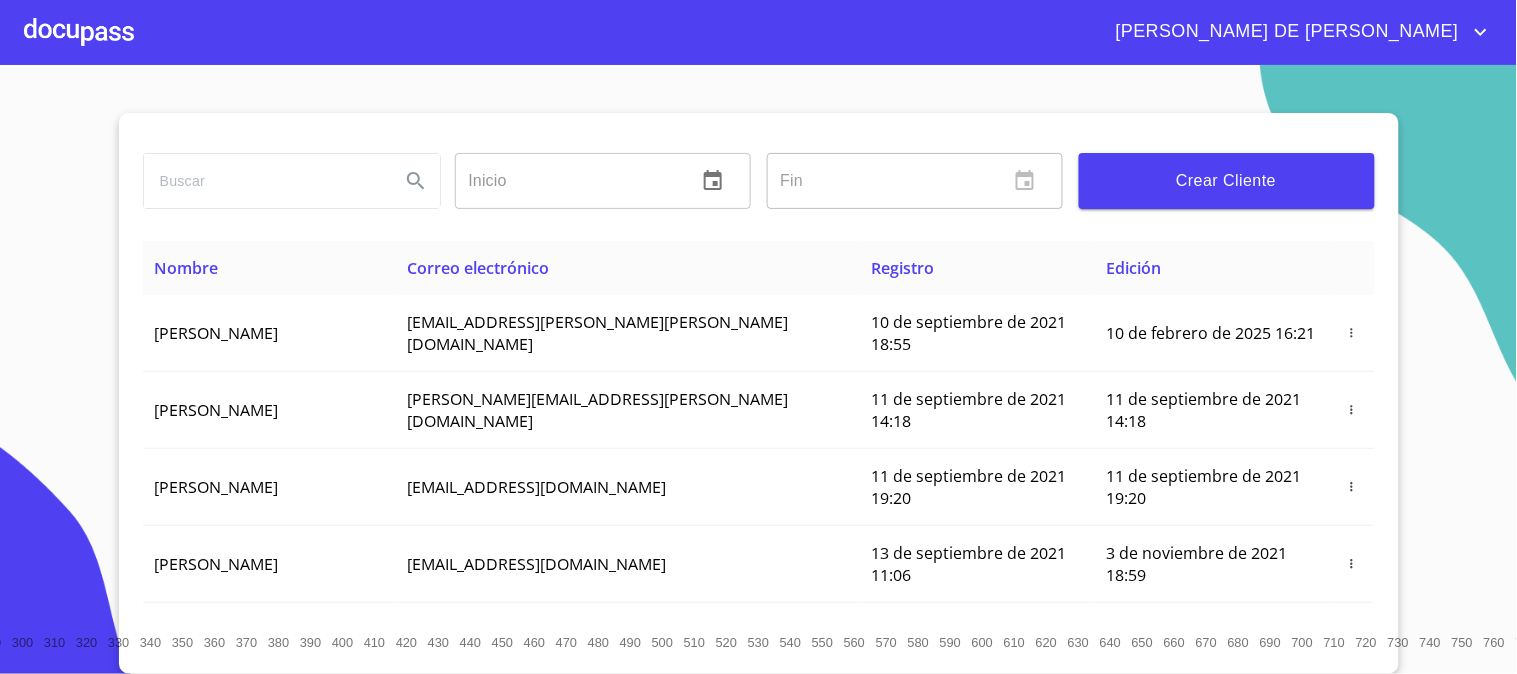 click on "Crear Cliente" at bounding box center (1227, 181) 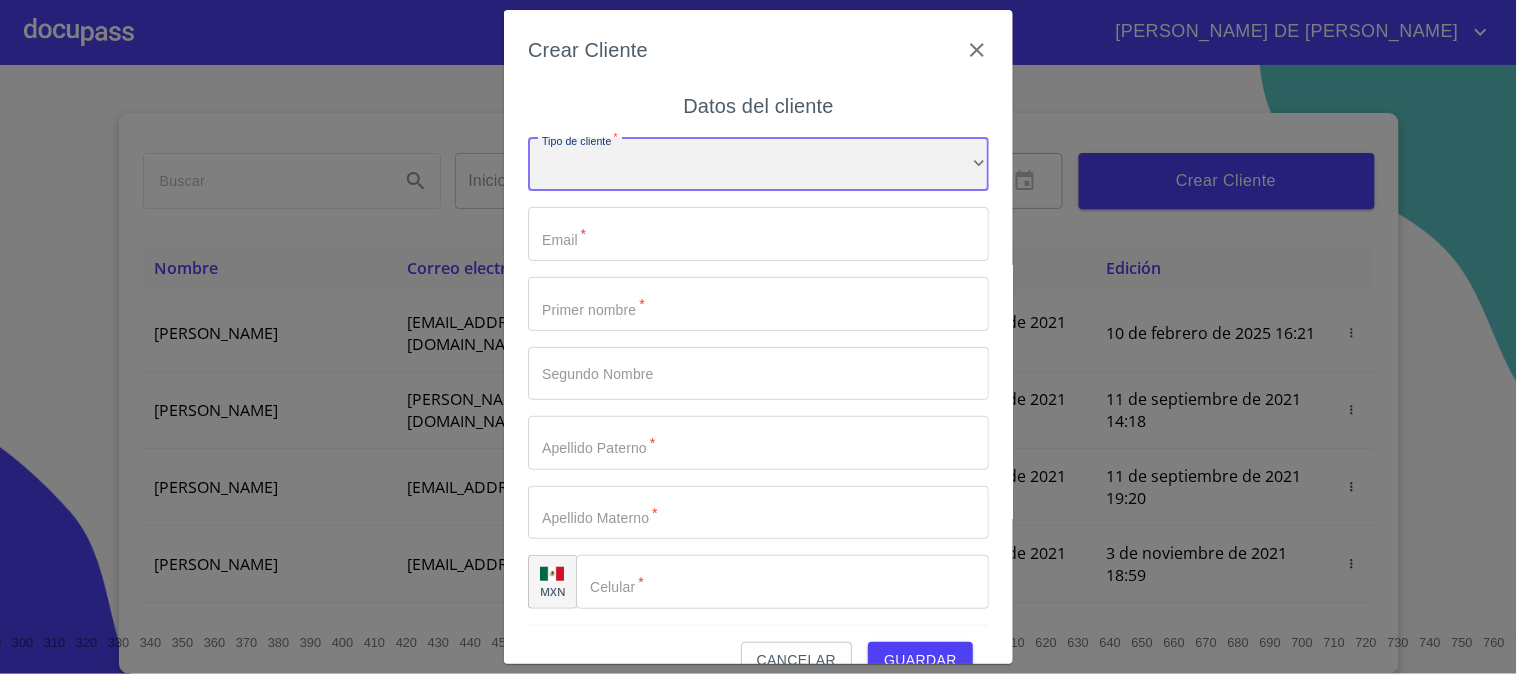 click on "​" at bounding box center (758, 165) 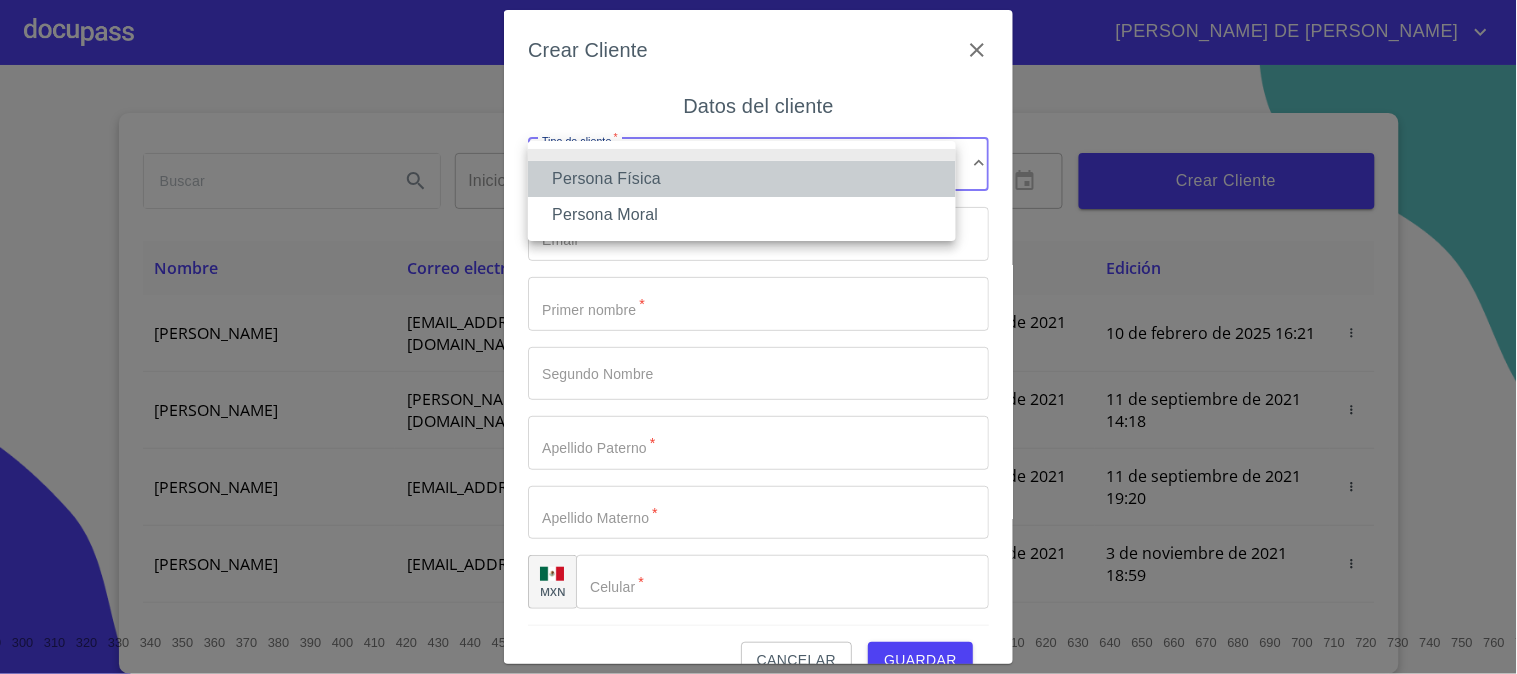 click on "Persona Física" at bounding box center (742, 179) 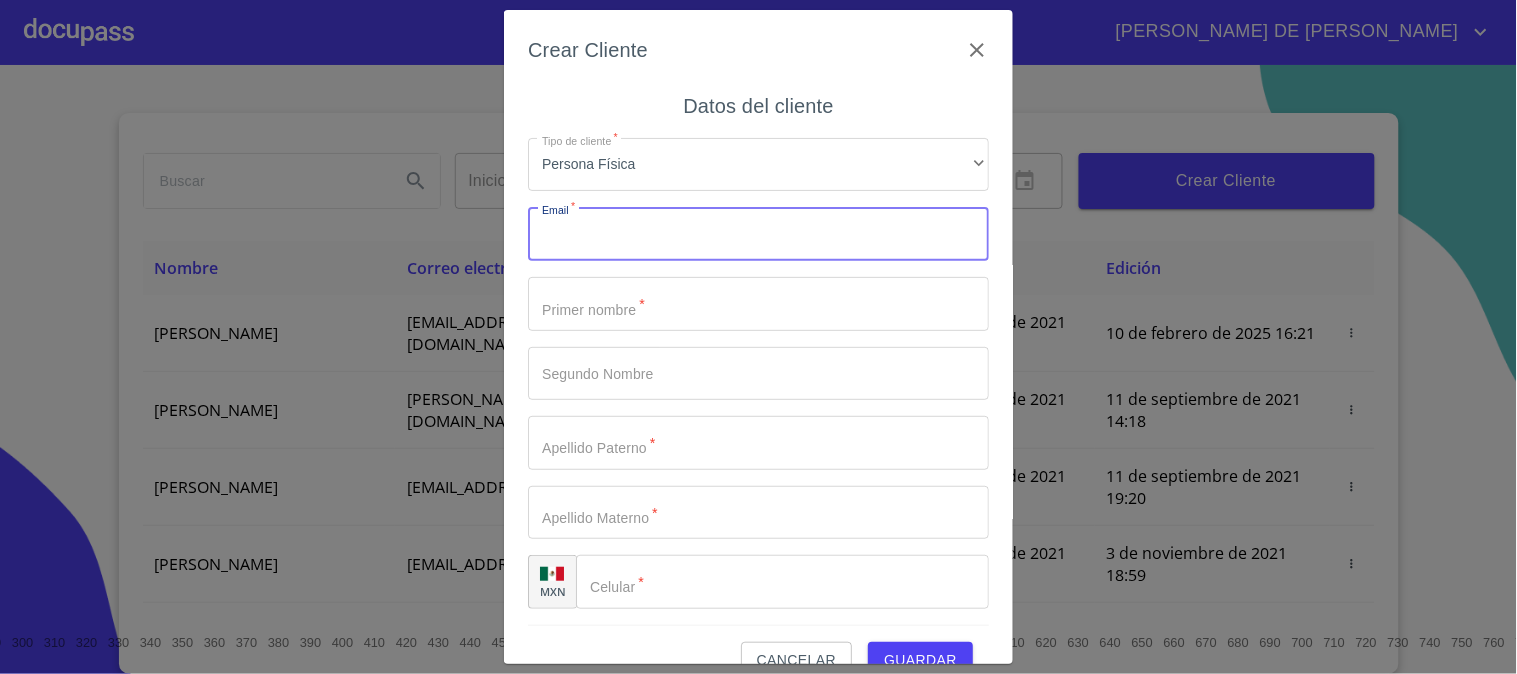 click on "Tipo de cliente   *" at bounding box center [758, 234] 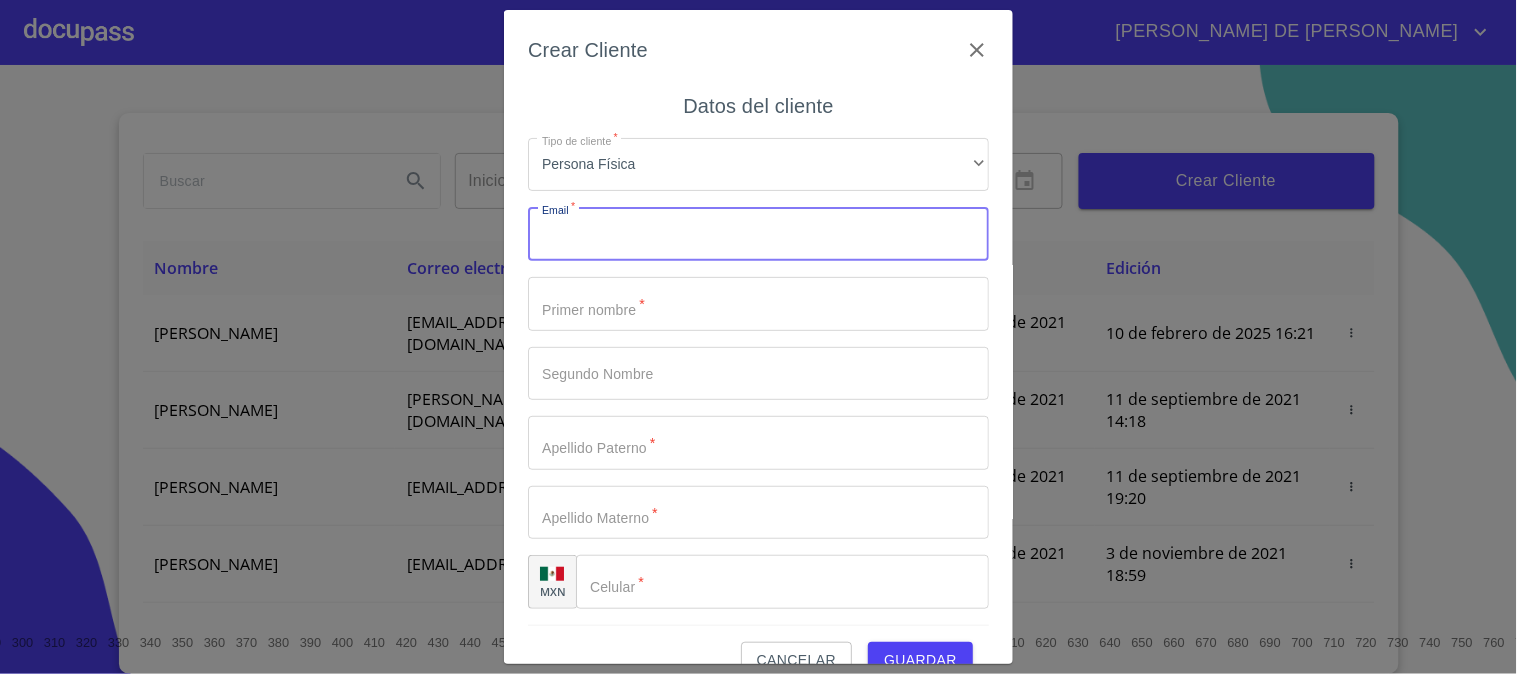 type on "+" 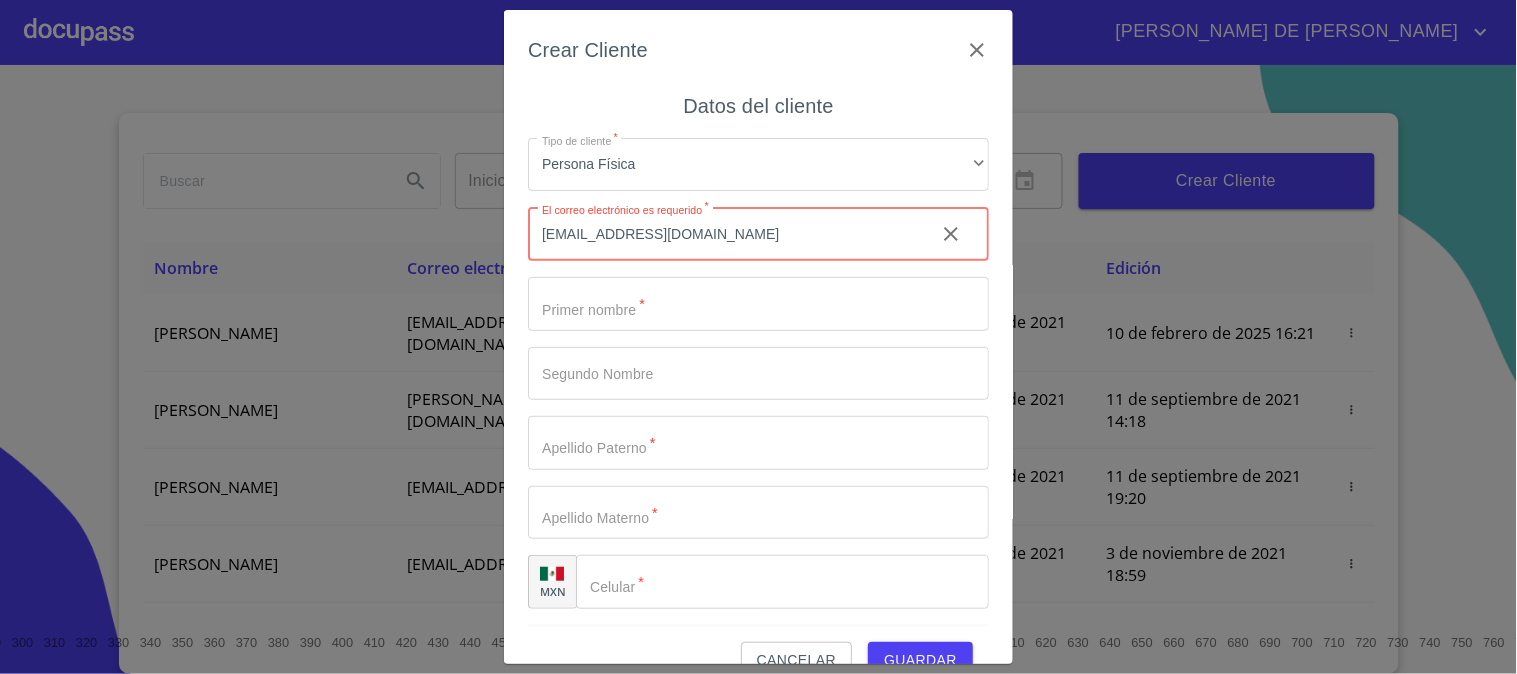 type on "[EMAIL_ADDRESS][DOMAIN_NAME]" 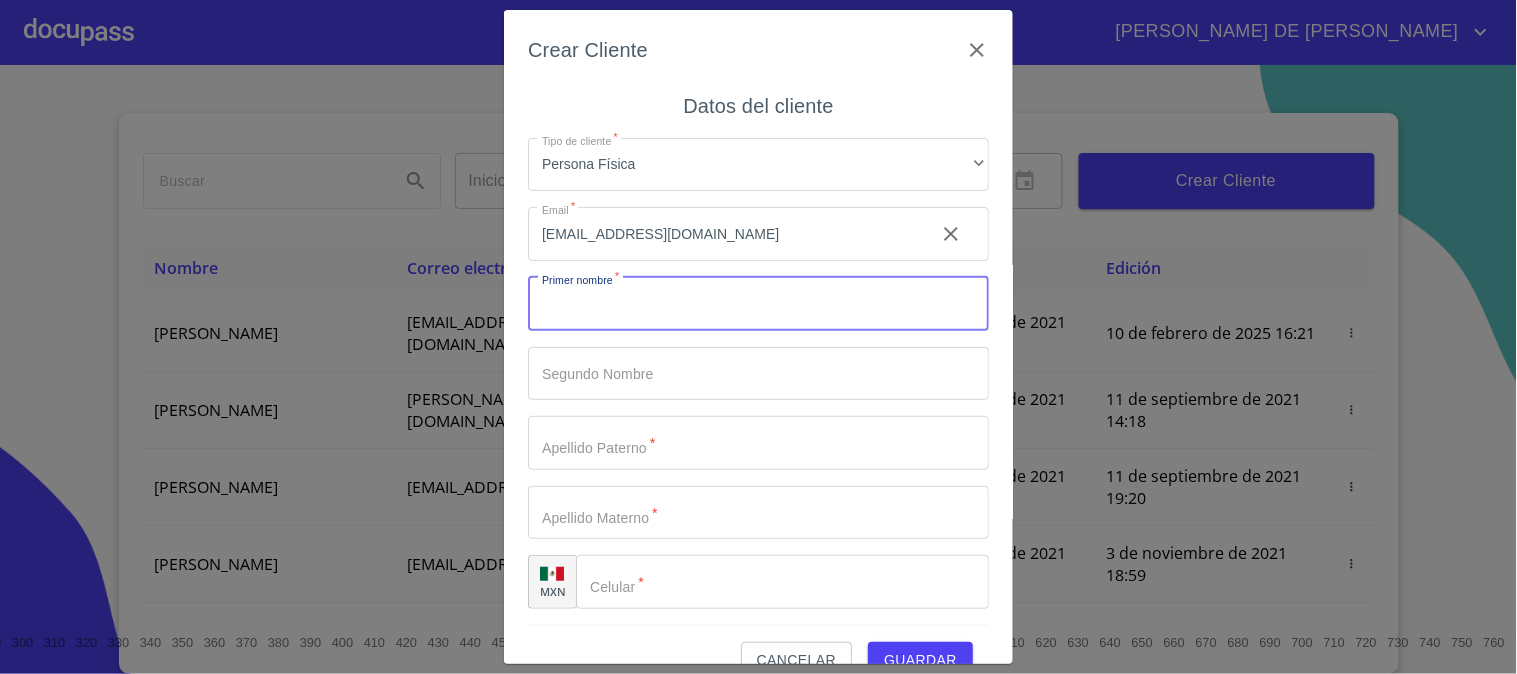 click on "Tipo de cliente   *" at bounding box center (758, 304) 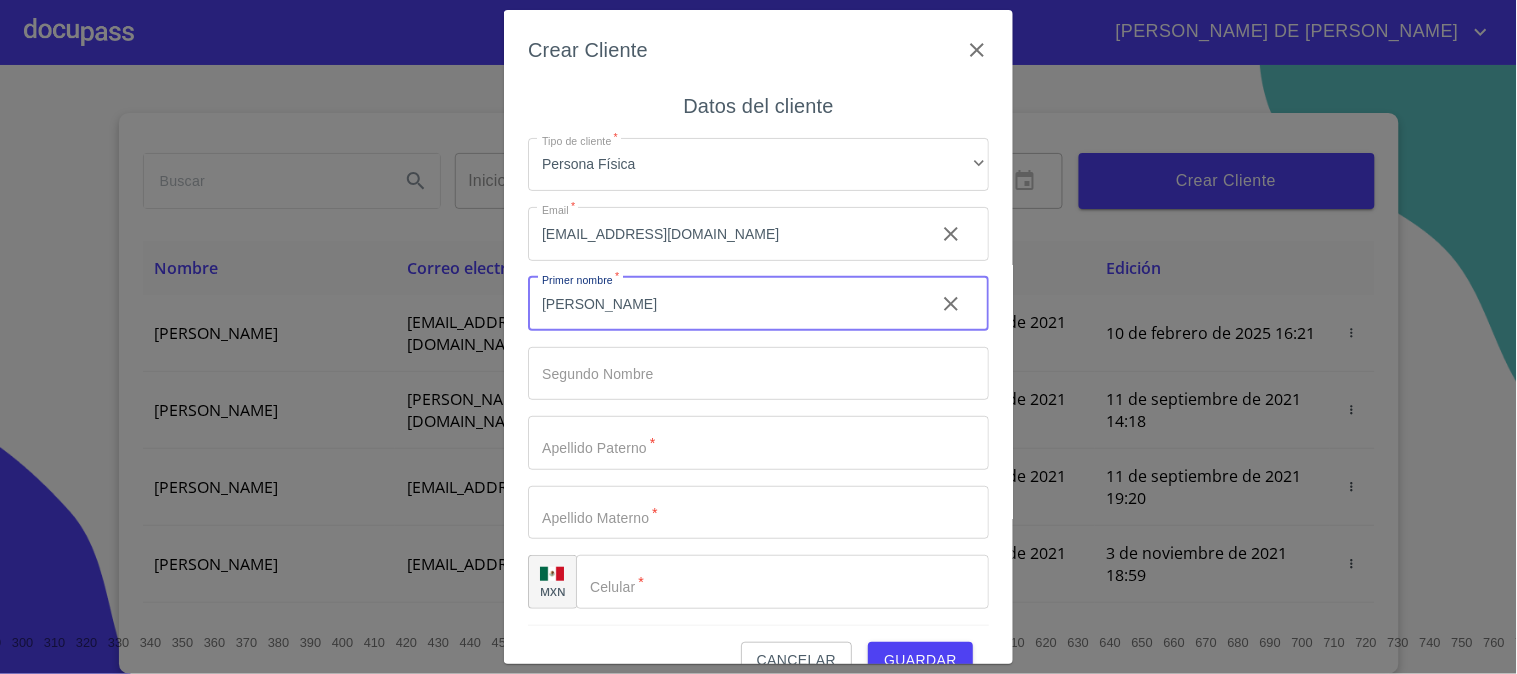 type on "[PERSON_NAME]" 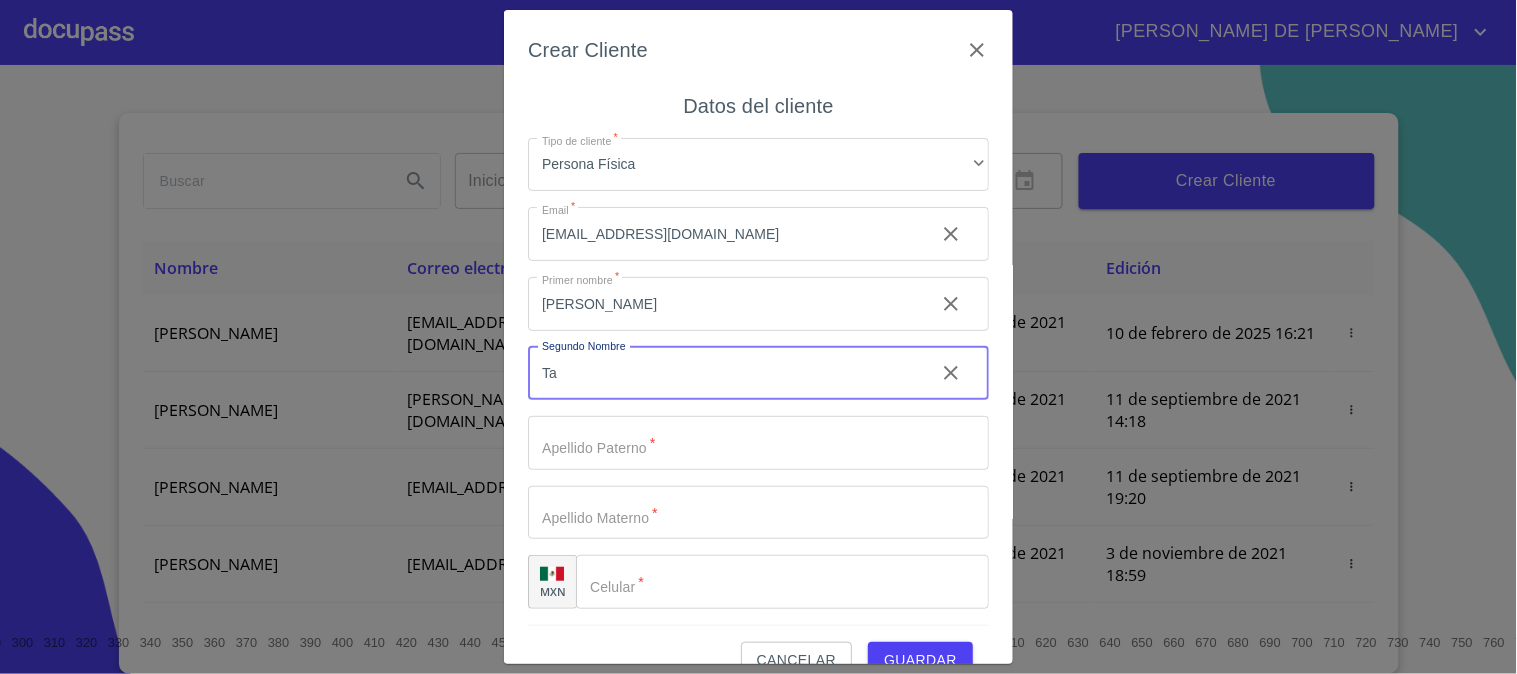type on "T" 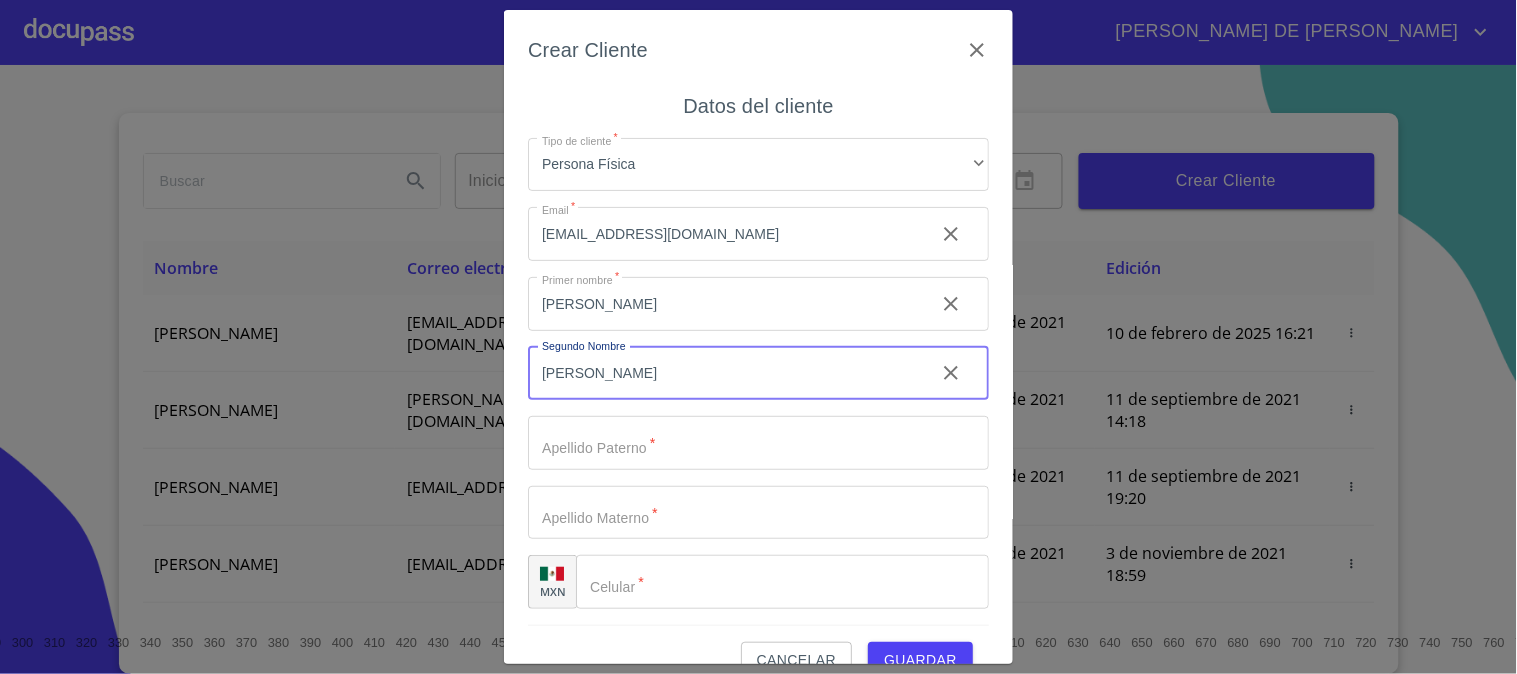 type on "[PERSON_NAME]" 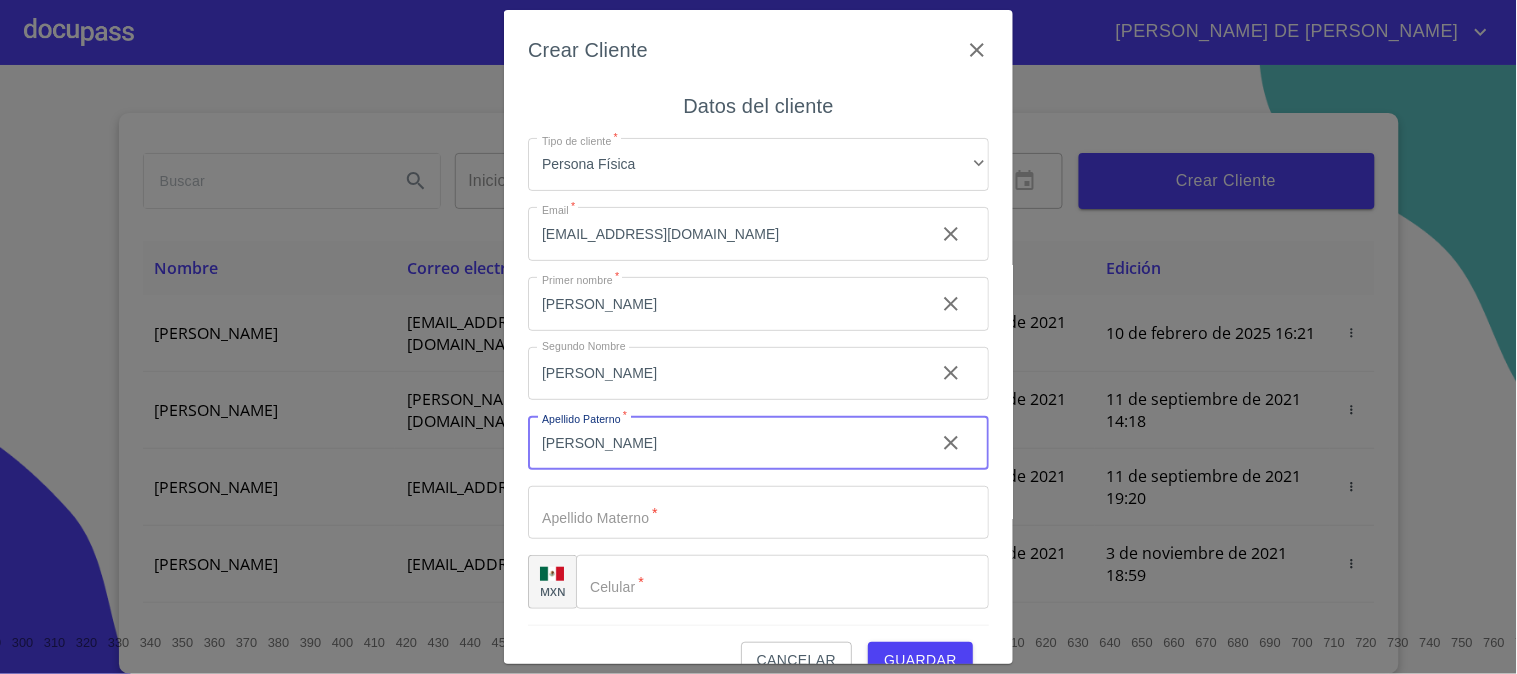 type on "[PERSON_NAME]" 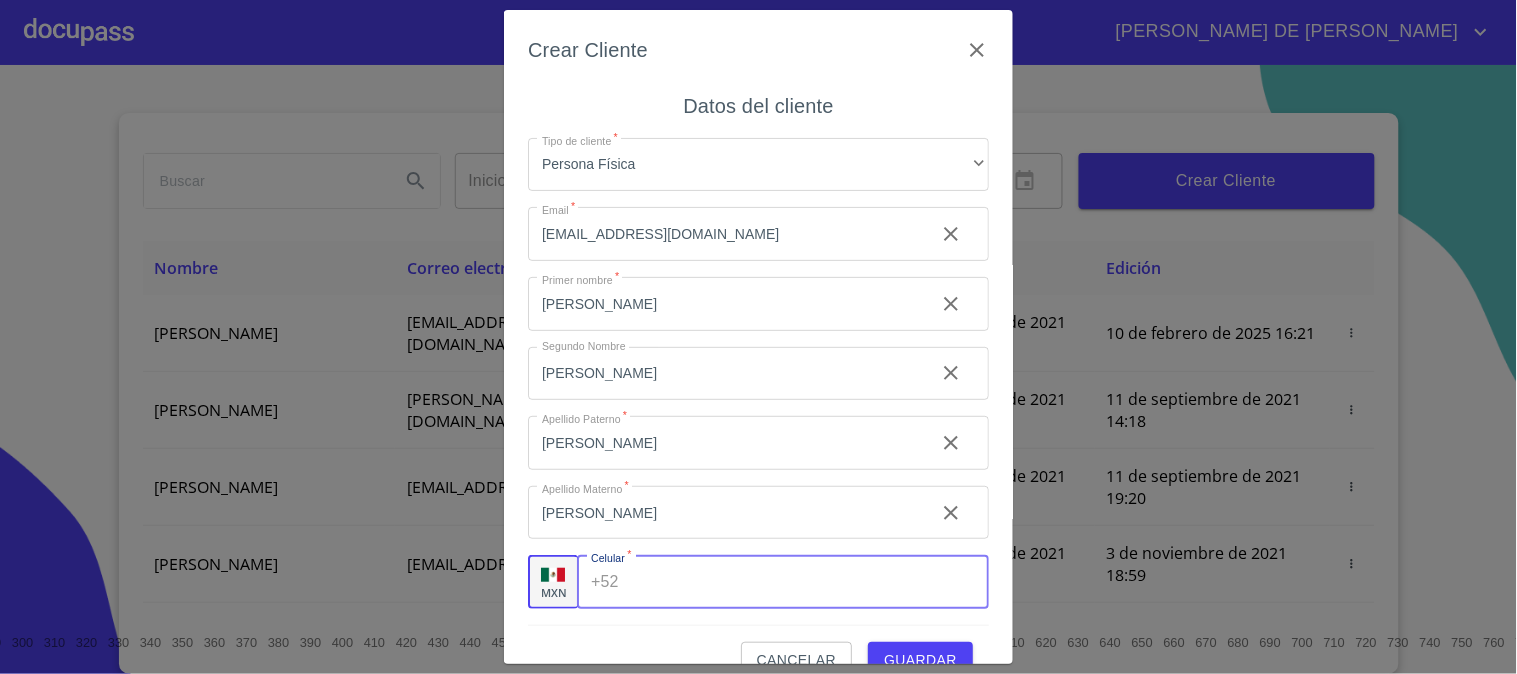 click on "[PERSON_NAME]" at bounding box center (723, 304) 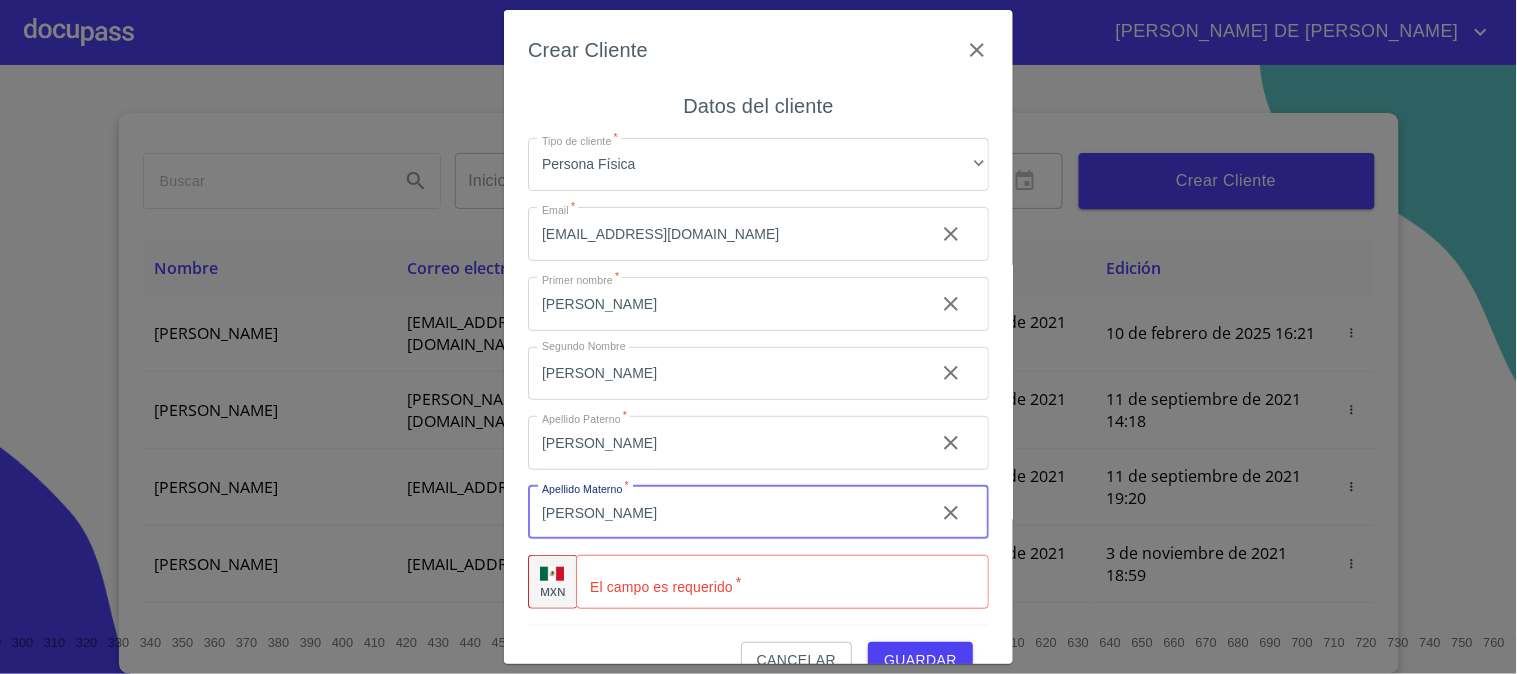 type on "[PERSON_NAME]" 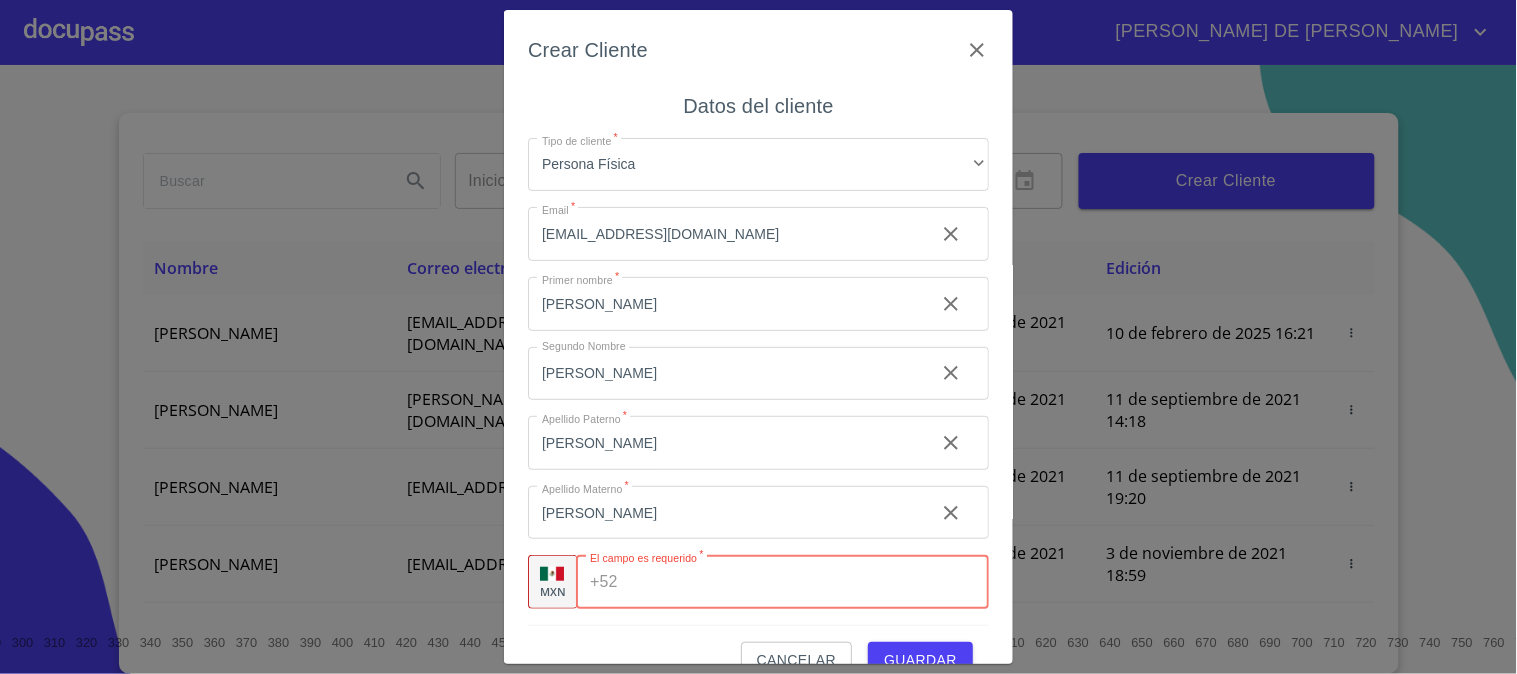 click on "Tipo de cliente   *" at bounding box center (807, 582) 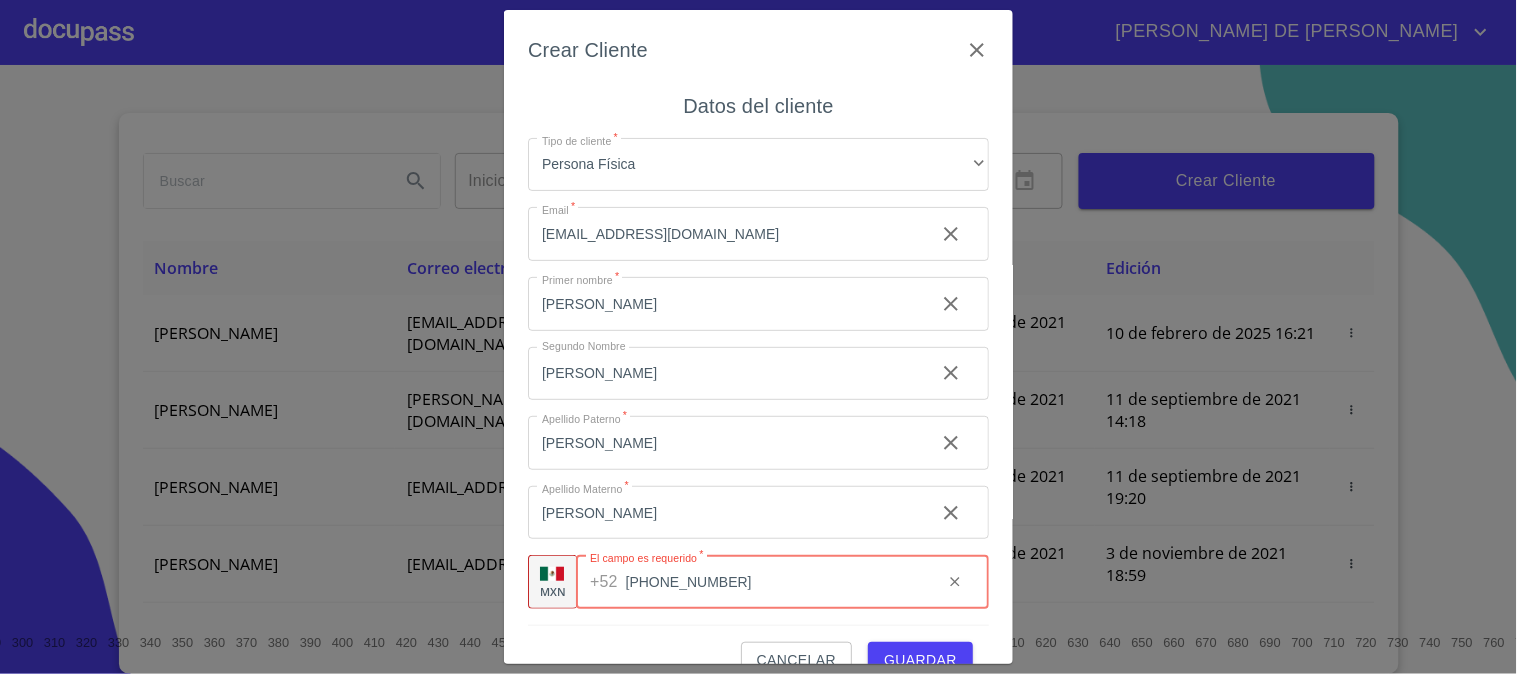 scroll, scrollTop: 38, scrollLeft: 0, axis: vertical 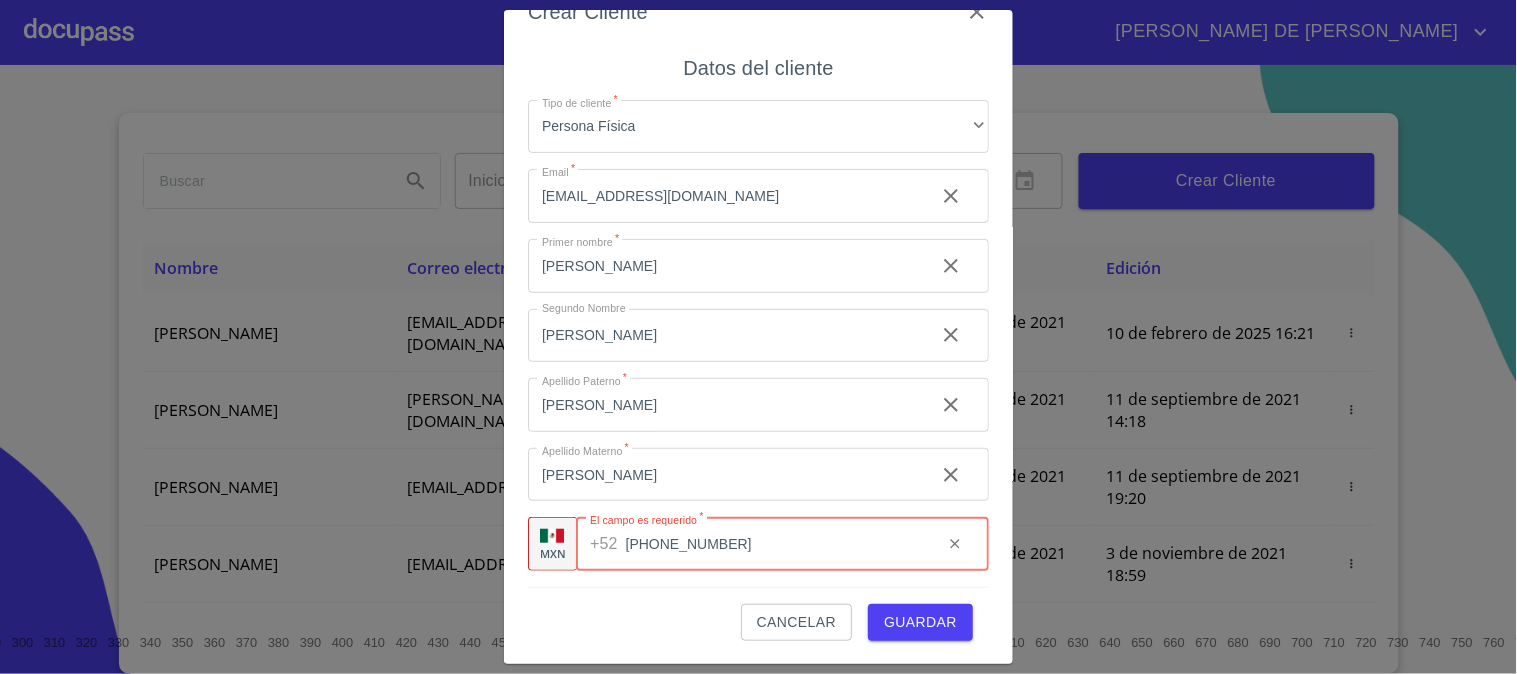 type on "[PHONE_NUMBER]" 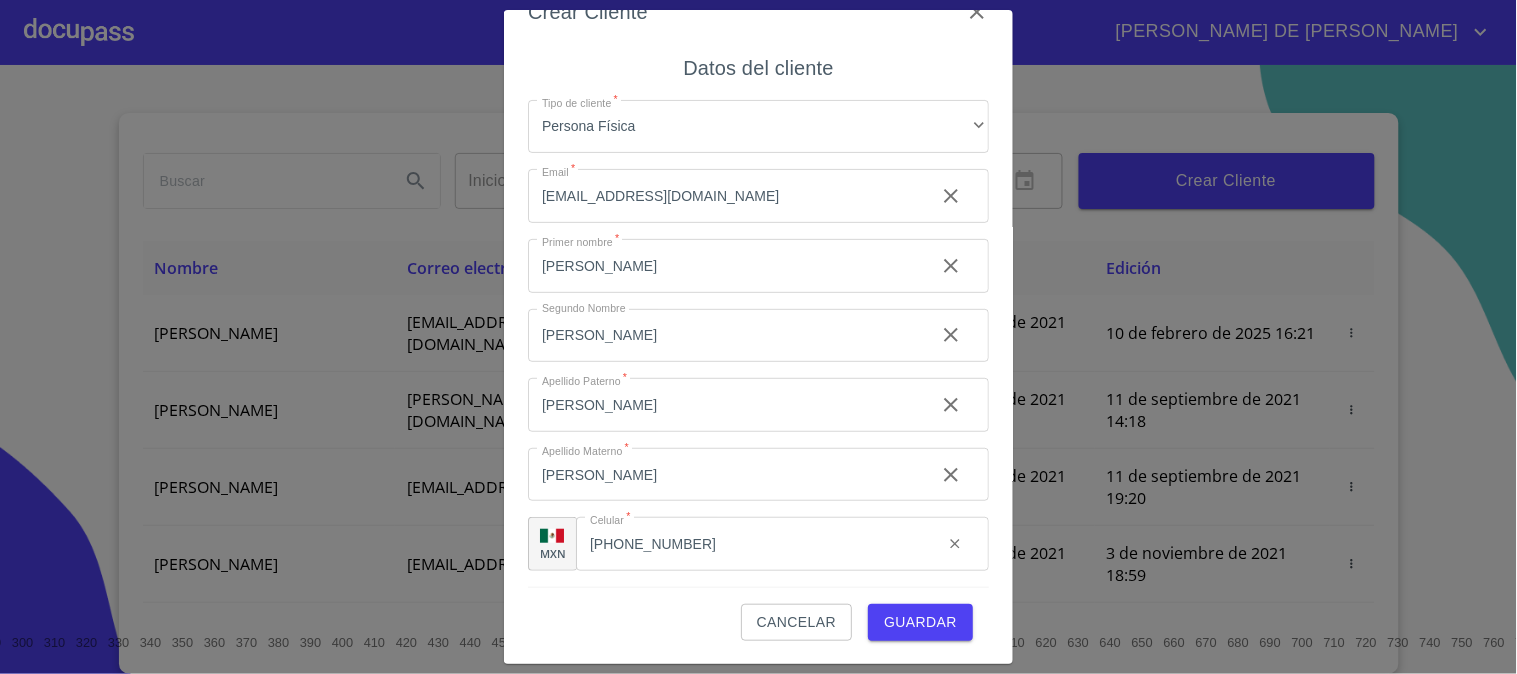 click on "Cancelar Guardar" at bounding box center (758, 614) 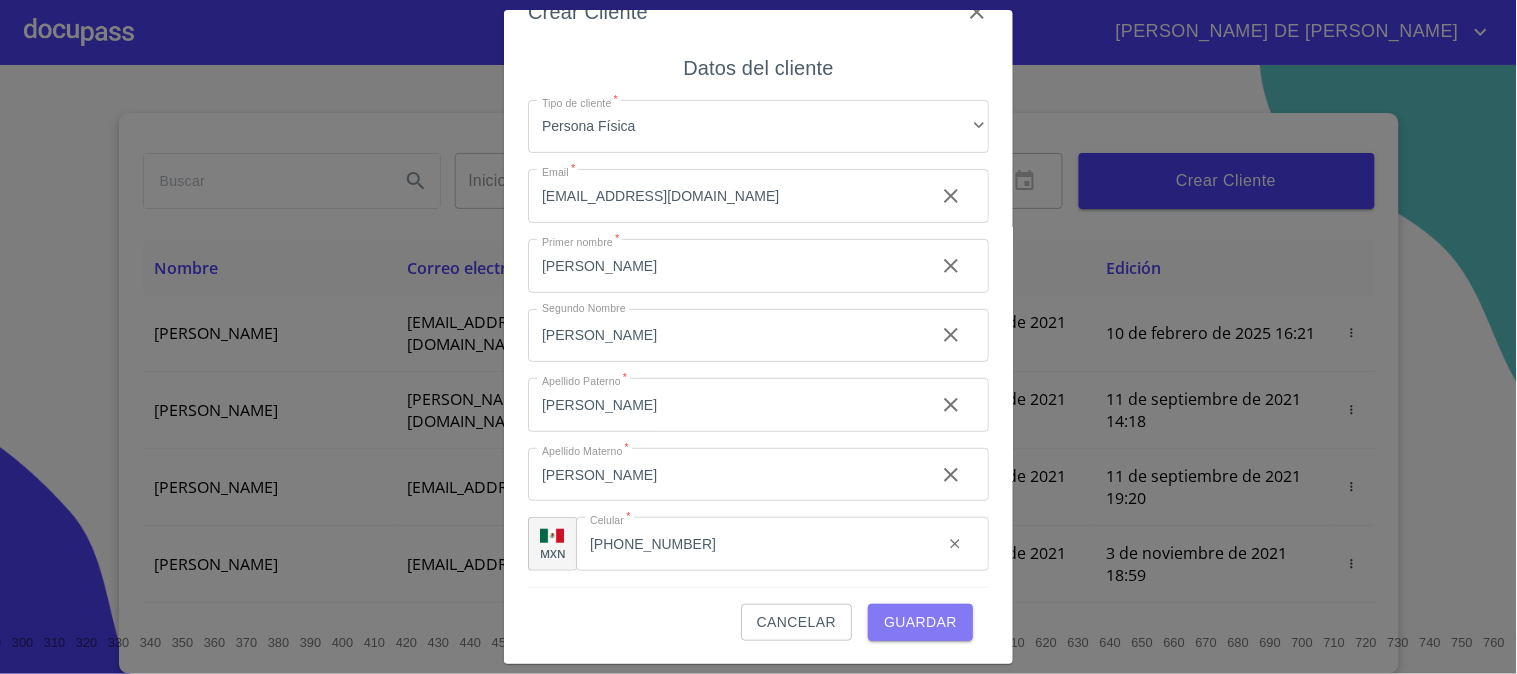 click on "Guardar" at bounding box center [920, 622] 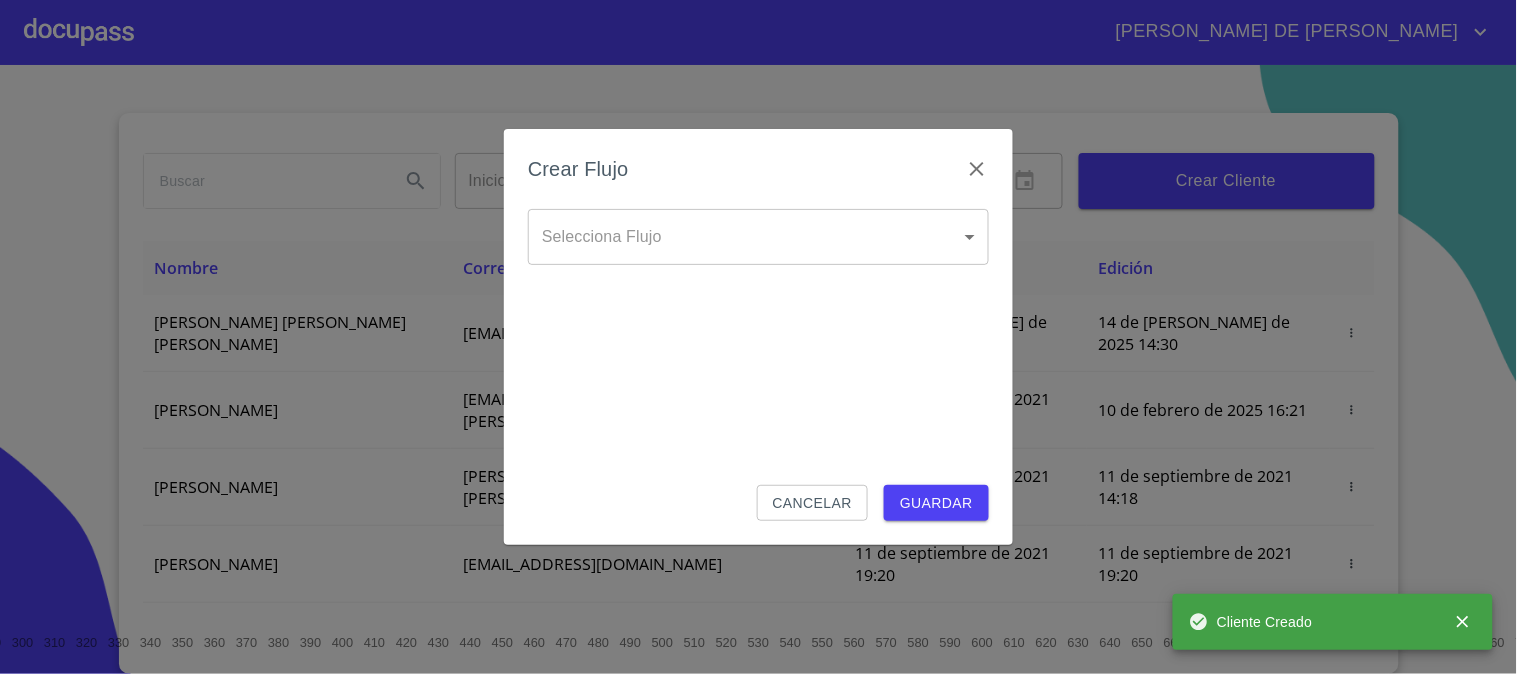 click on "[PERSON_NAME] DE [PERSON_NAME] Inicio ​ Fin ​ Crear Cliente Nombre   Correo electrónico   Registro   Edición     [PERSON_NAME]  [PERSON_NAME] [PERSON_NAME] [EMAIL_ADDRESS][DOMAIN_NAME] 14 de [PERSON_NAME] de 2025 14:30 14 de [PERSON_NAME] de 2025 14:30 [PERSON_NAME] GROVER [EMAIL_ADDRESS][PERSON_NAME][PERSON_NAME][DOMAIN_NAME] 10 de septiembre de 2021 18:55 10 de febrero de 2025 16:21 [PERSON_NAME] CELIS  [EMAIL_ADDRESS][PERSON_NAME][DOMAIN_NAME] 11 de septiembre de 2021 14:18 11 de septiembre de 2021 14:18 [PERSON_NAME] [PERSON_NAME][EMAIL_ADDRESS][DOMAIN_NAME] 11 de septiembre de 2021 19:20 11 de septiembre de 2021 19:20 [PERSON_NAME] [EMAIL_ADDRESS][DOMAIN_NAME] 13 de septiembre de 2021 11:06 3 de noviembre de 2021 18:59 [PERSON_NAME] [EMAIL_ADDRESS][DOMAIN_NAME] 14 de septiembre de 2021 12:26 14 de septiembre de 2021 12:26 [PERSON_NAME] [EMAIL_ADDRESS][DOMAIN_NAME] 14 de septiembre de 2021 16:35 14 de septiembre de 2021 16:35 [PERSON_NAME] [EMAIL_ADDRESS][DOMAIN_NAME] 14 de septiembre de 2021 18:24 14 de septiembre de 2021 18:24 [PERSON_NAME]  [EMAIL_ADDRESS][DOMAIN_NAME] 15 de septiembre de 2021 13:18 1 2 3 4 5" at bounding box center (758, 337) 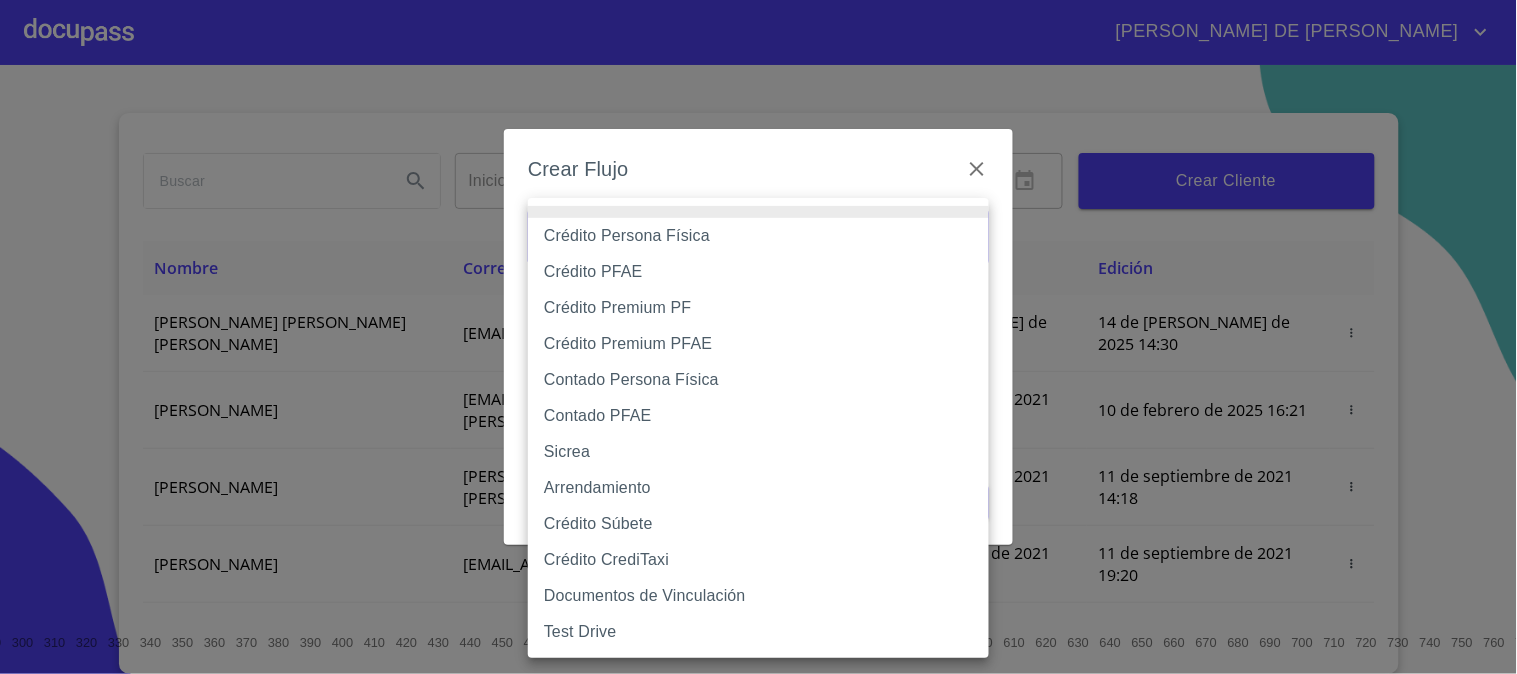 click on "Crédito Persona Física" at bounding box center [758, 236] 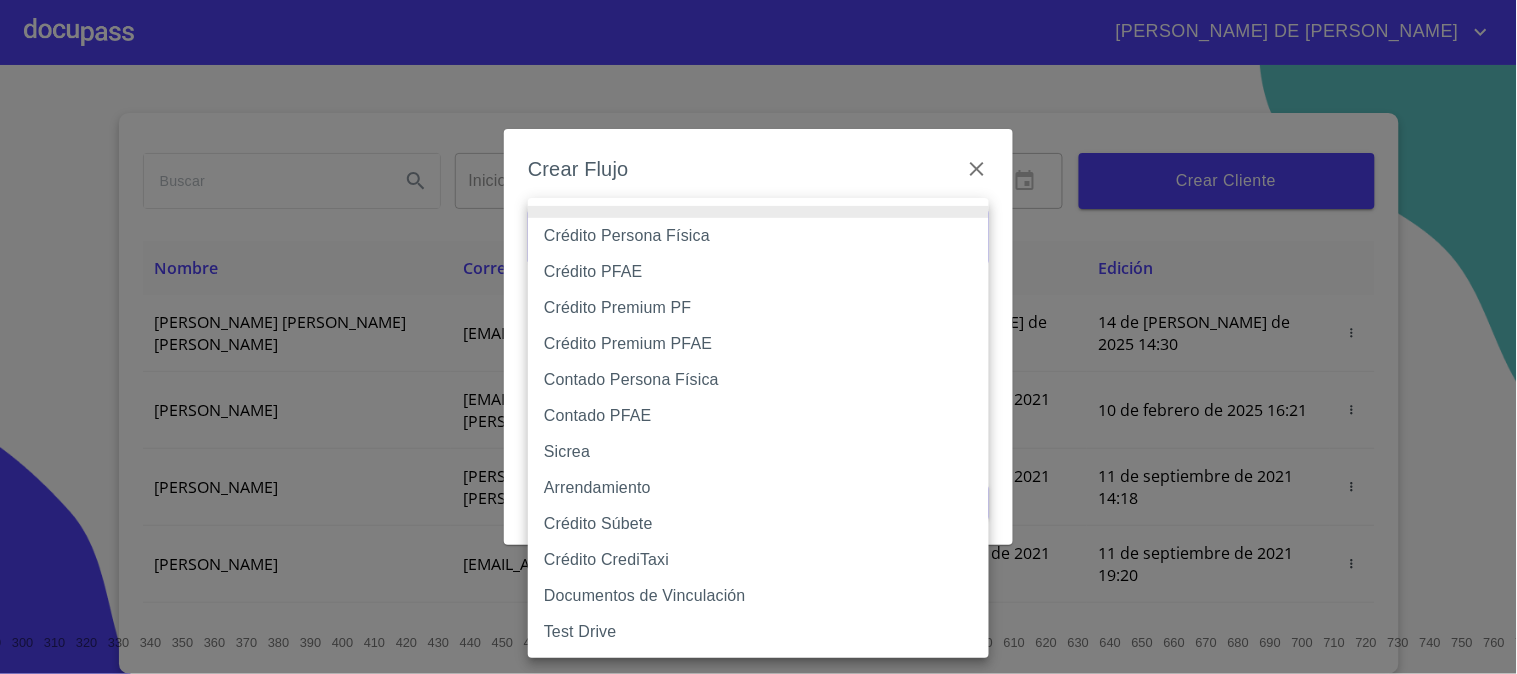type on "6009fb3c7d1714eb8809aa97" 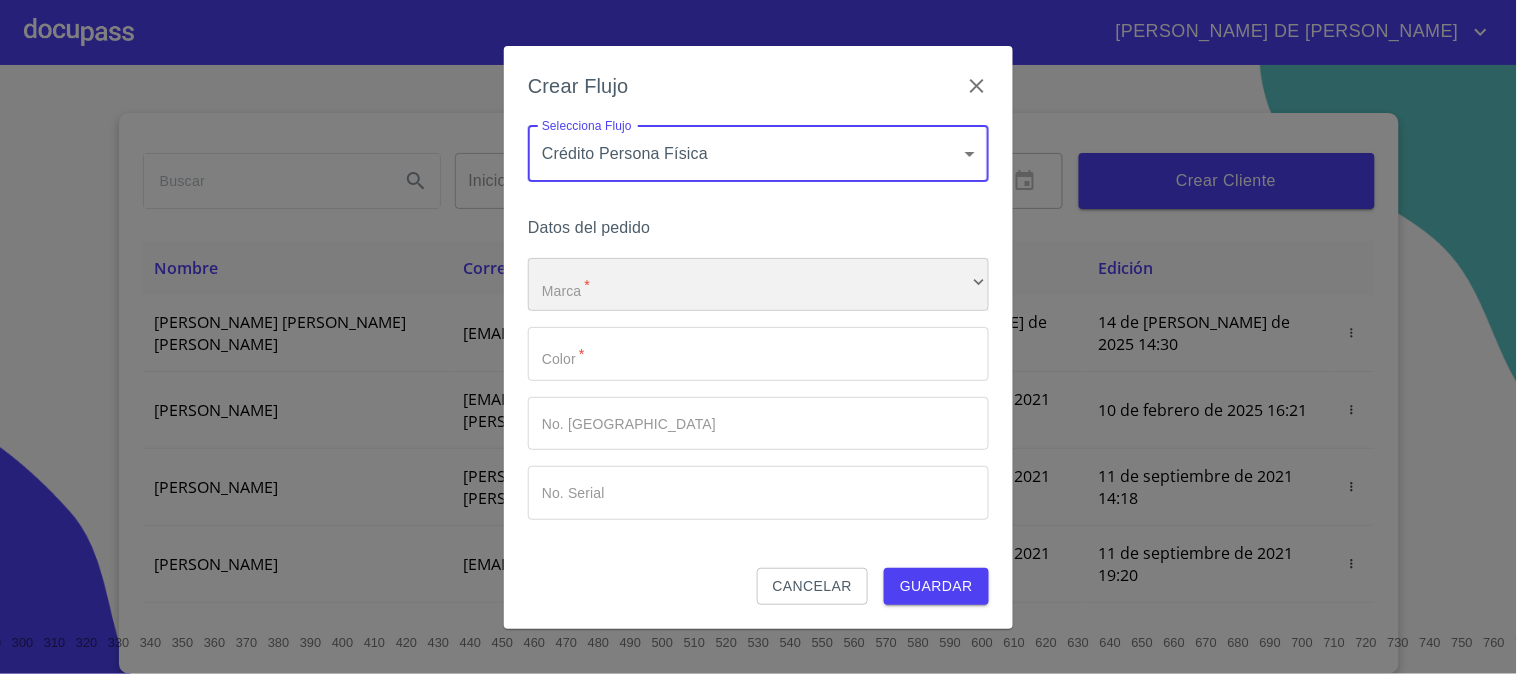 click on "​" at bounding box center [758, 285] 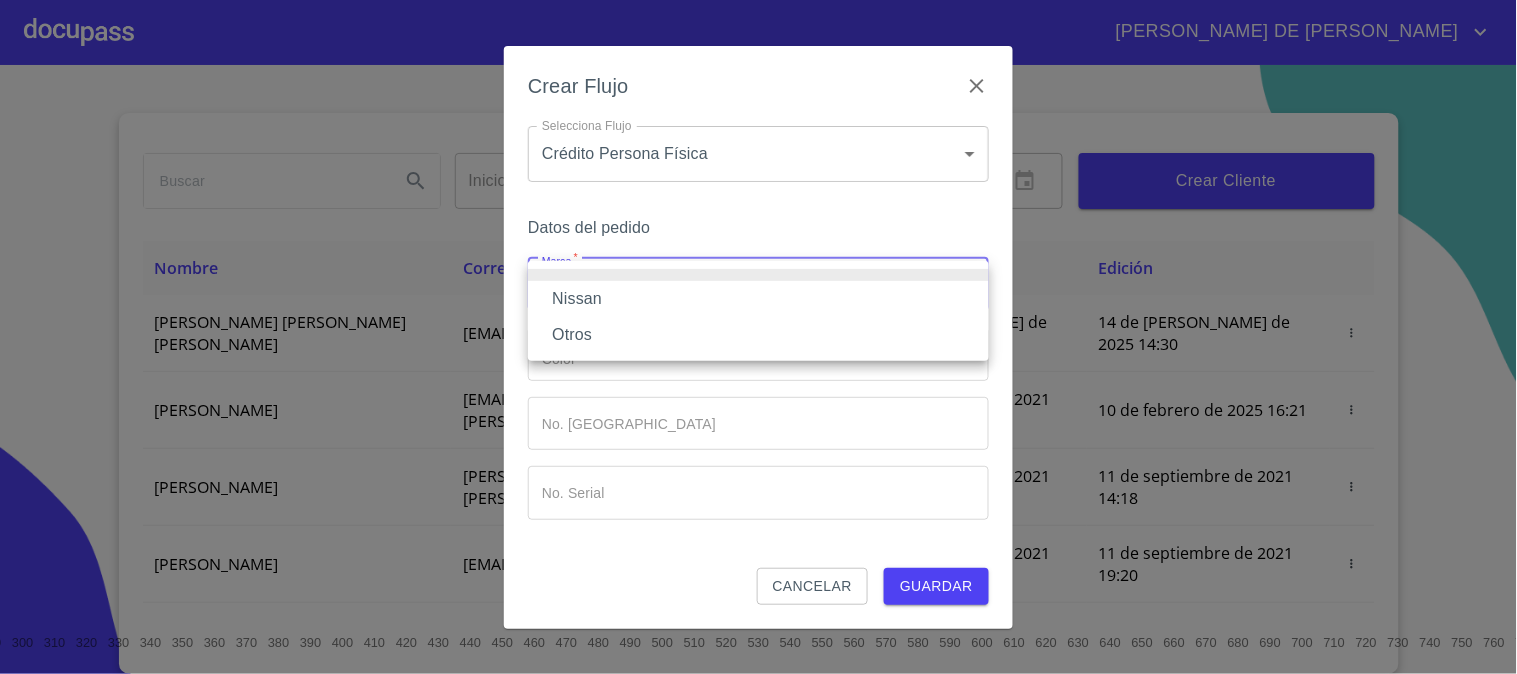 click on "Nissan" at bounding box center [758, 299] 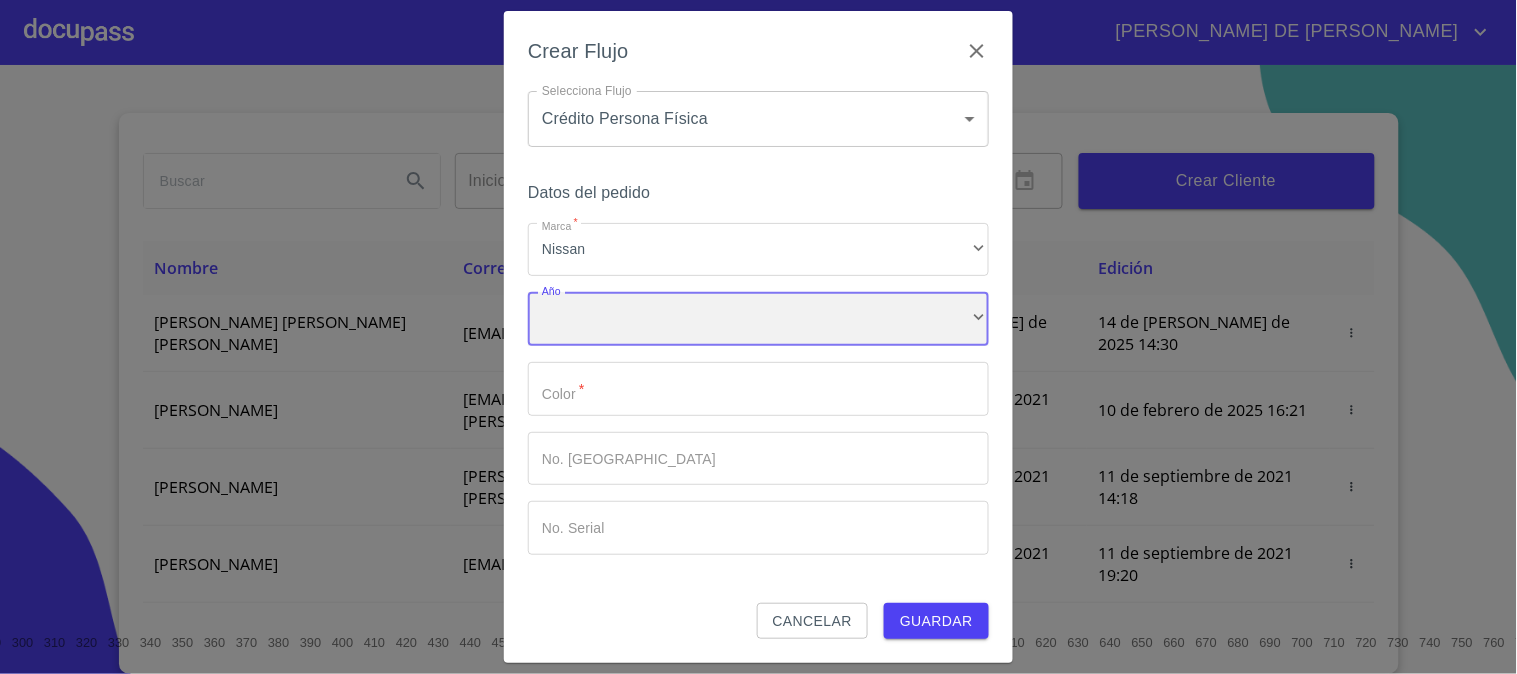 click on "​" at bounding box center [758, 319] 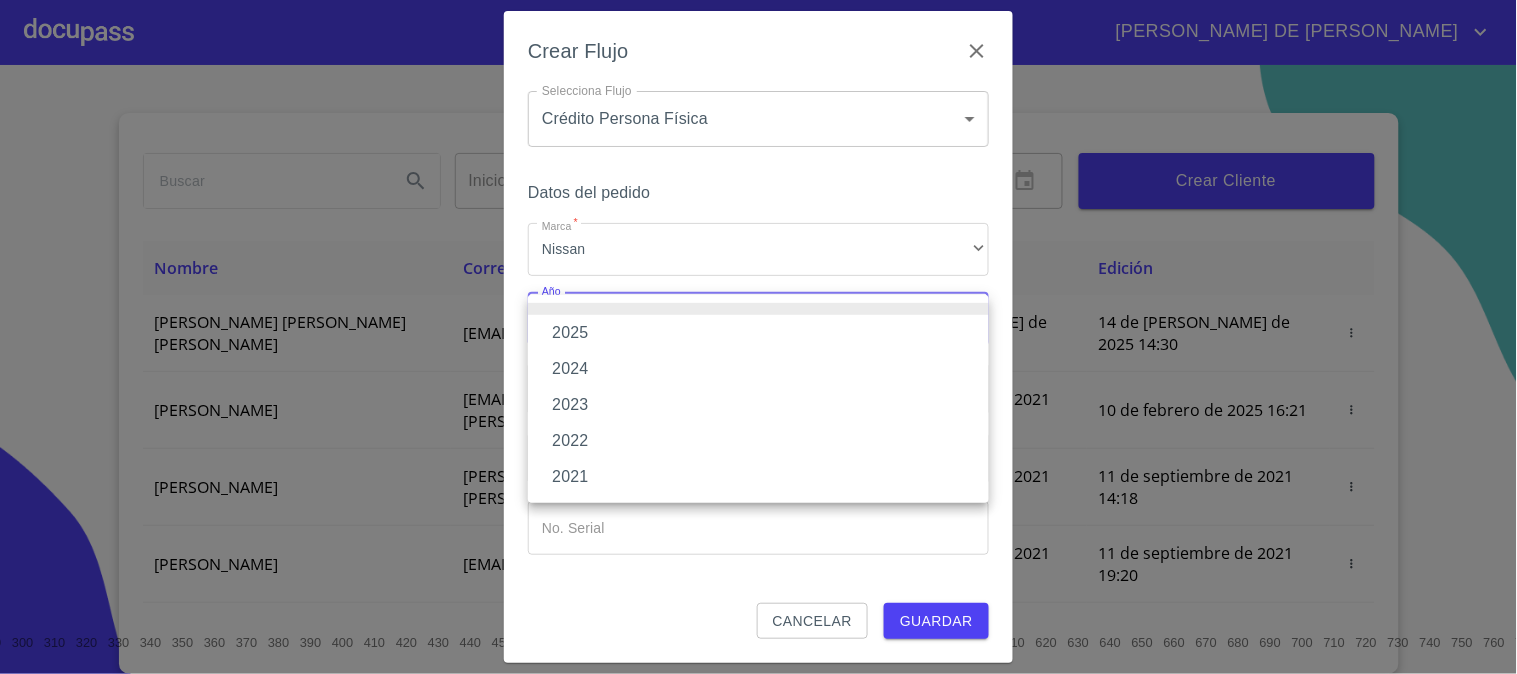 click on "2025" at bounding box center [758, 333] 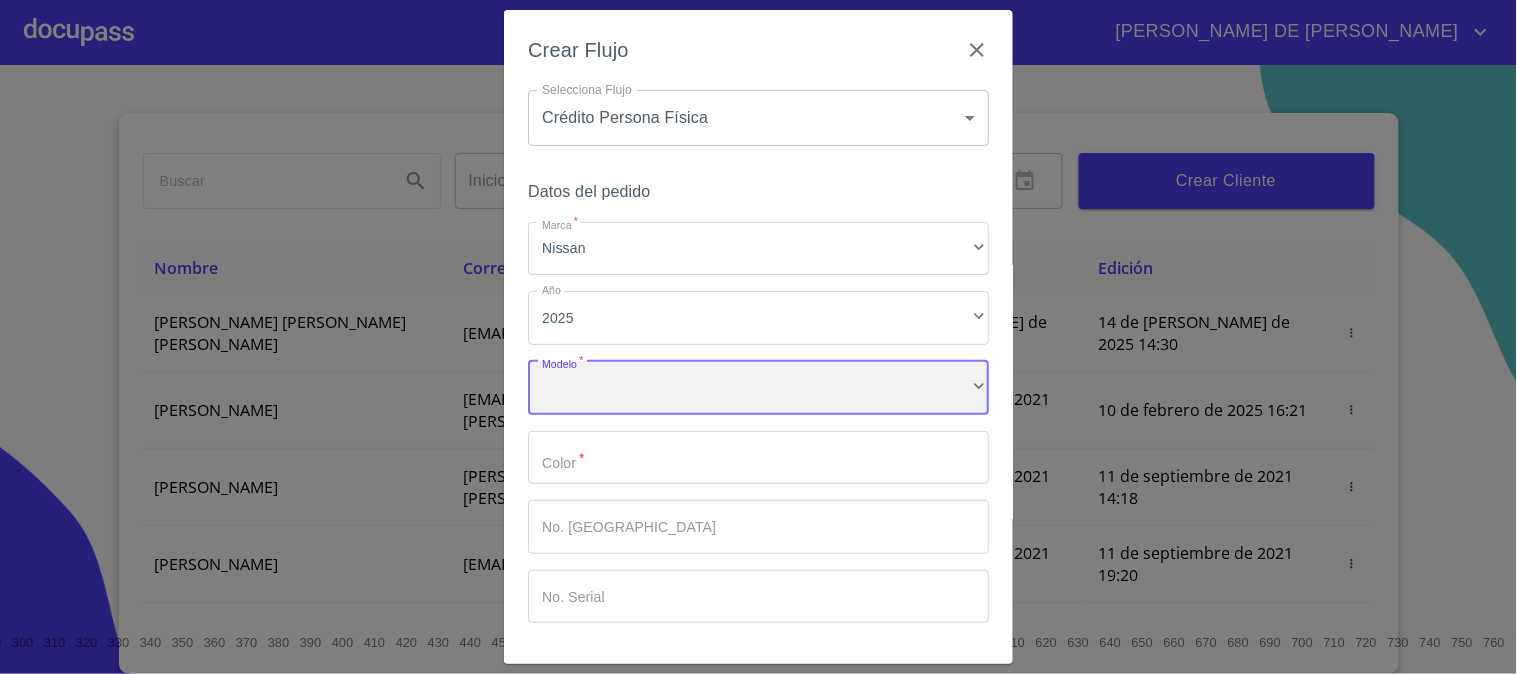 click on "​" at bounding box center [758, 388] 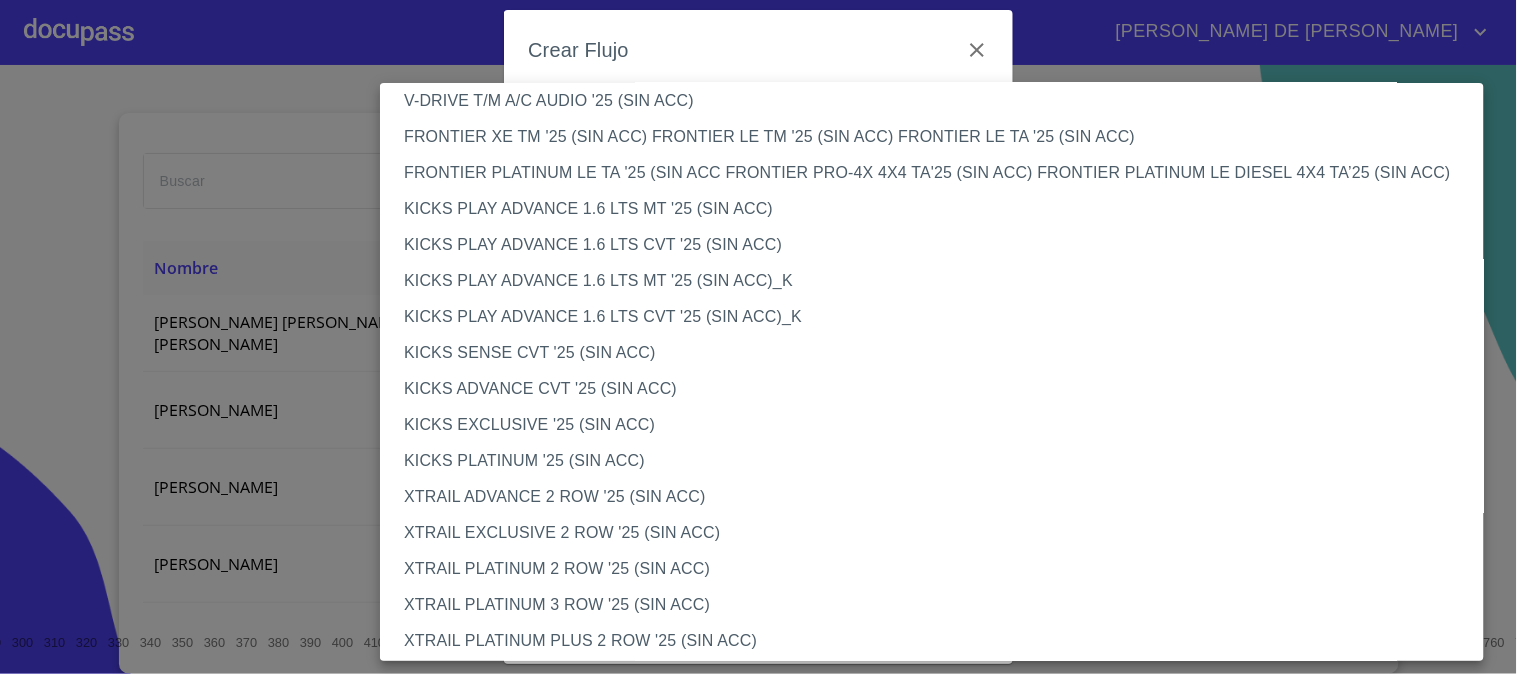 scroll, scrollTop: 1608, scrollLeft: 0, axis: vertical 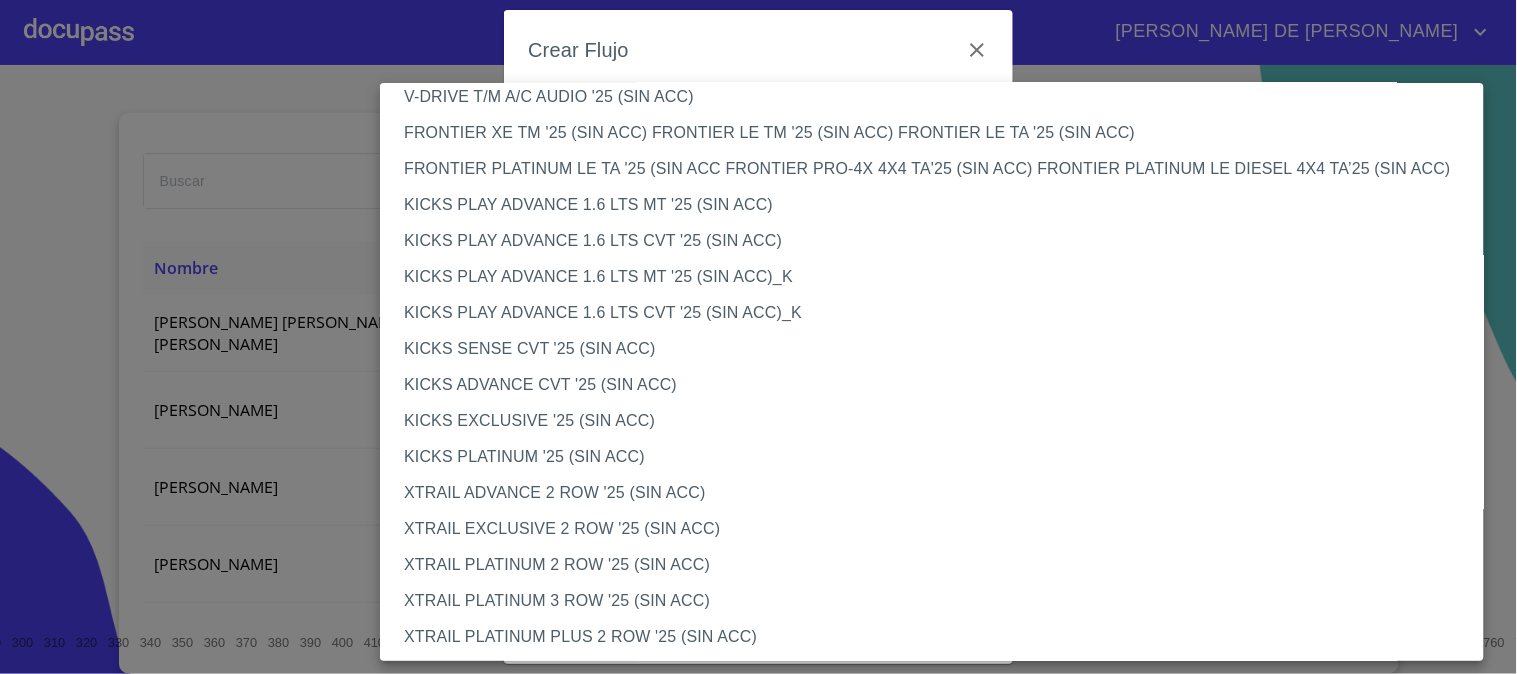 click on "XTRAIL ADVANCE 2 ROW '25 (SIN ACC)" at bounding box center (940, 493) 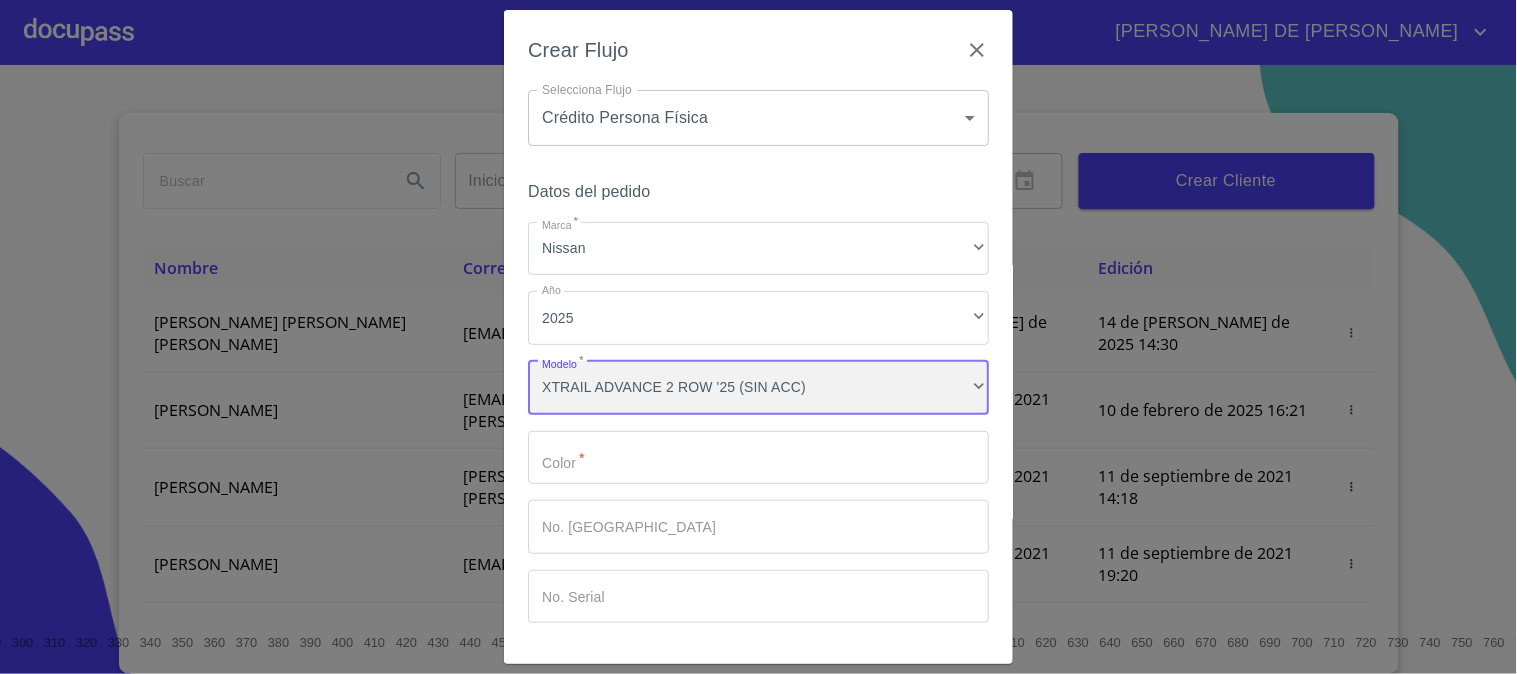 scroll, scrollTop: 1607, scrollLeft: 0, axis: vertical 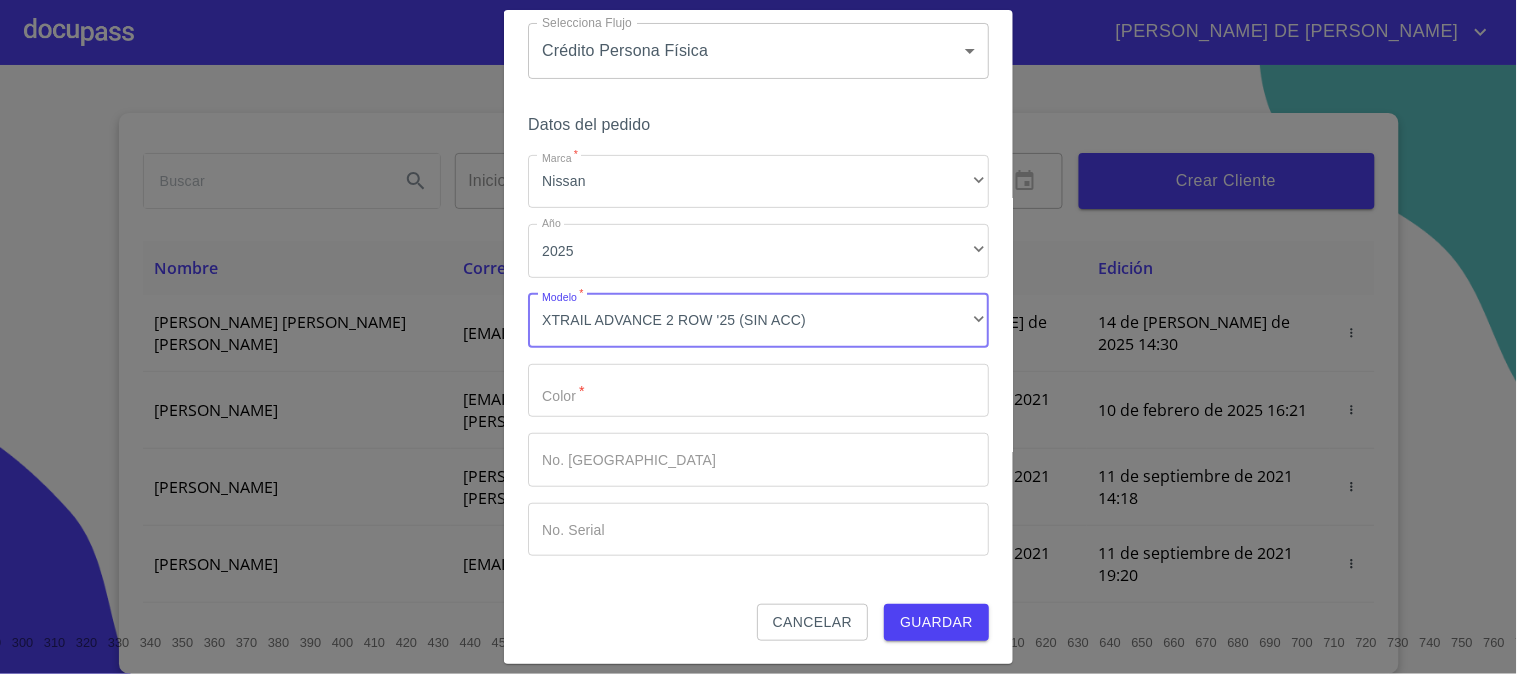 click on "Marca   *" at bounding box center (758, 391) 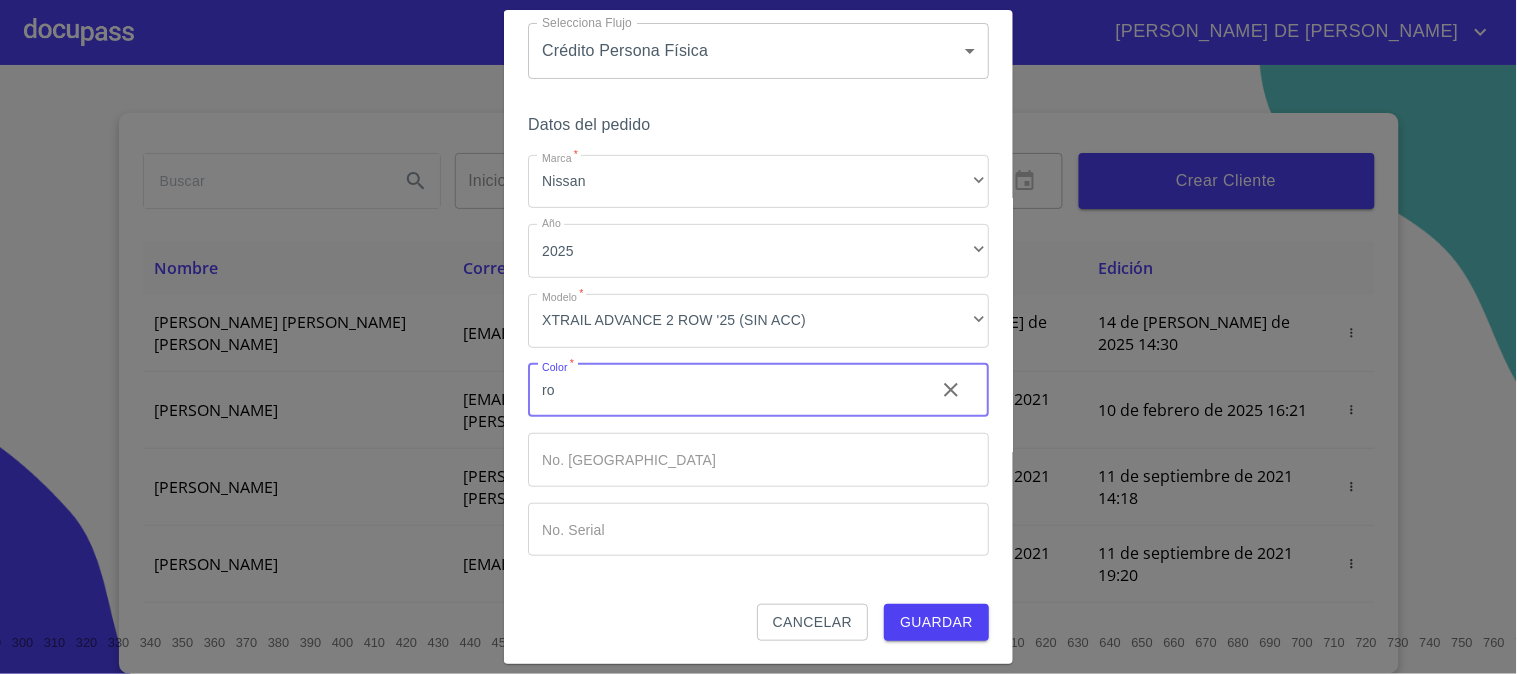 type on "r" 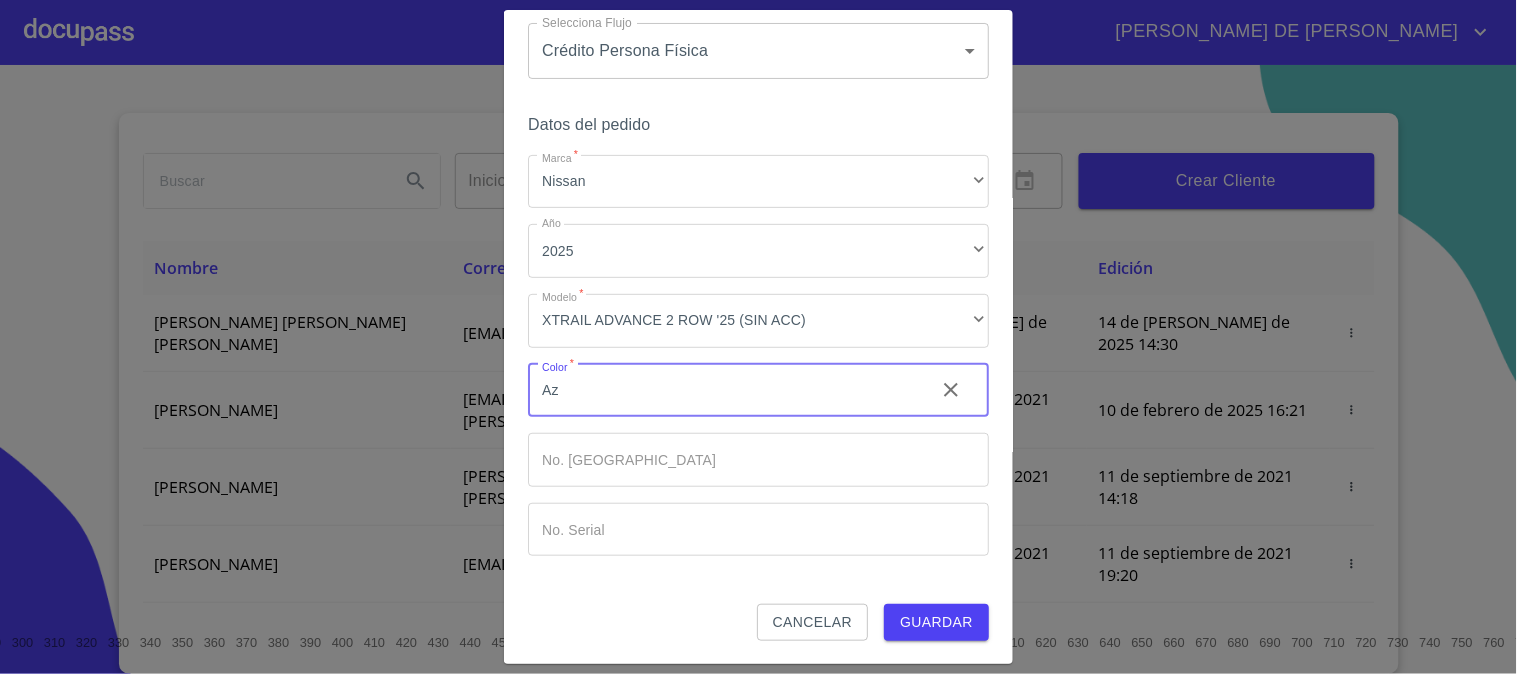 type on "A" 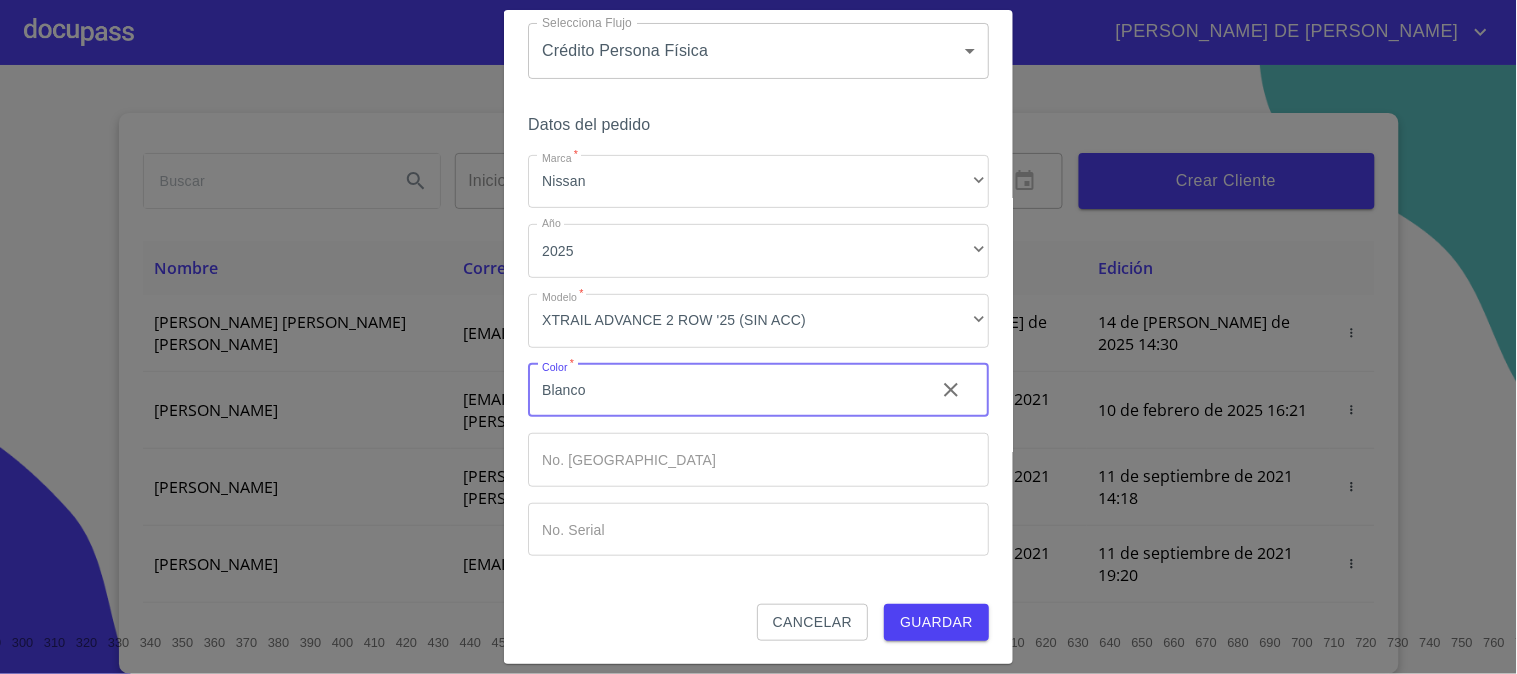type on "Blanco" 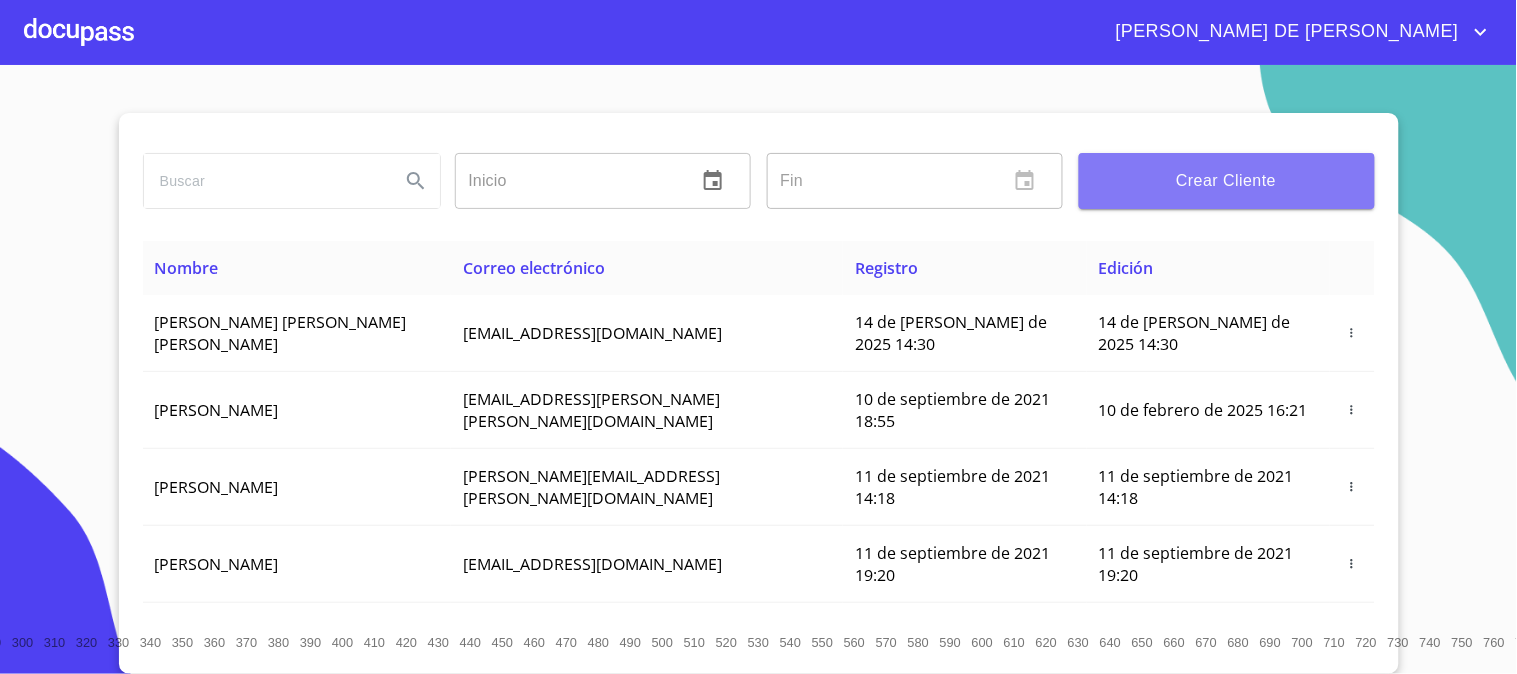 click on "Crear Cliente" at bounding box center [1227, 181] 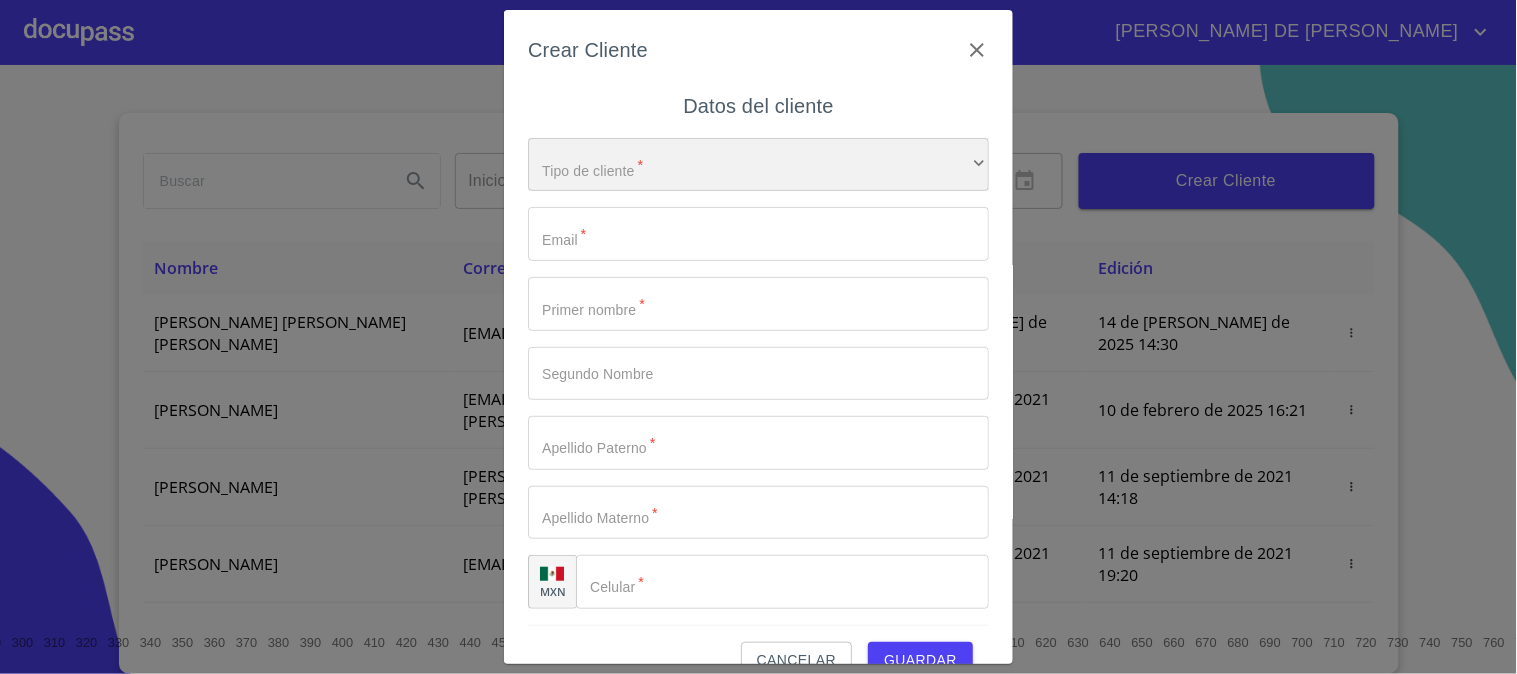click on "​" at bounding box center [758, 165] 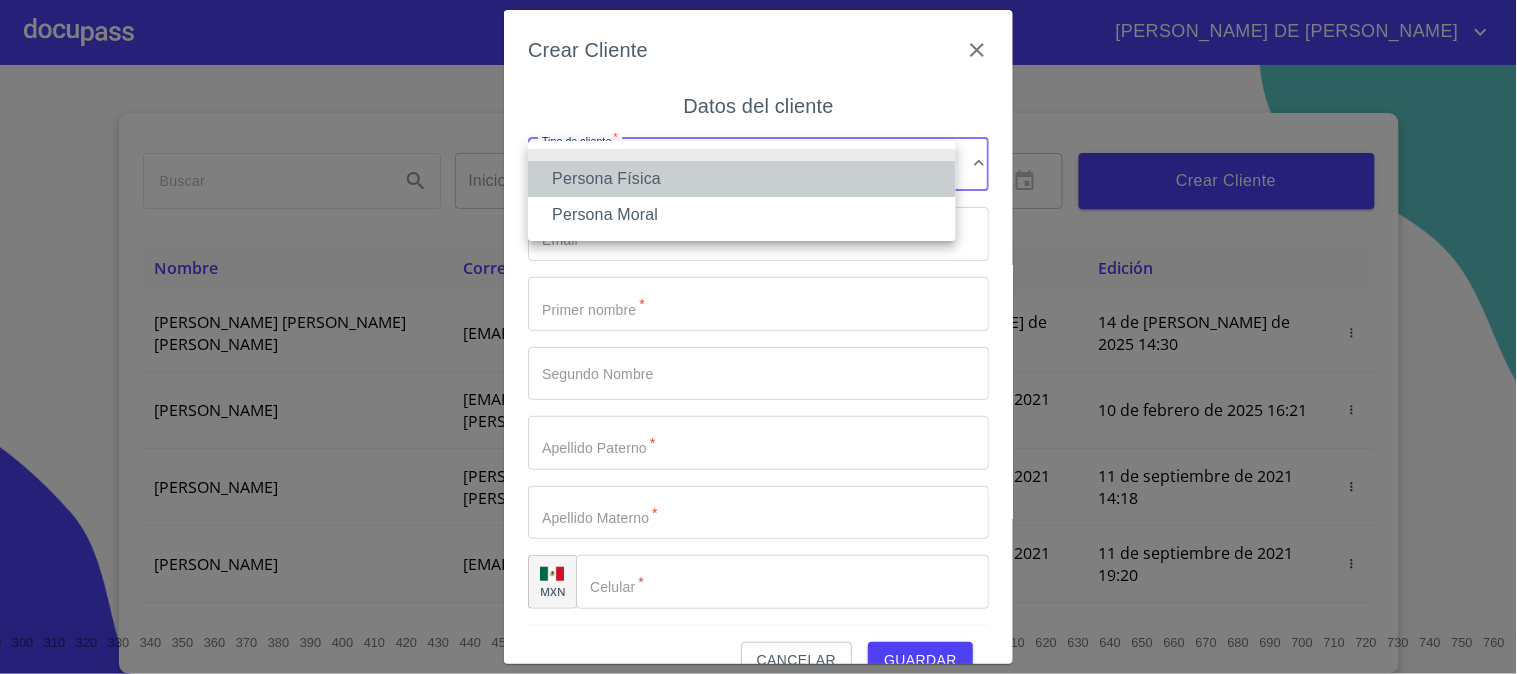 click on "Persona Física" at bounding box center [742, 179] 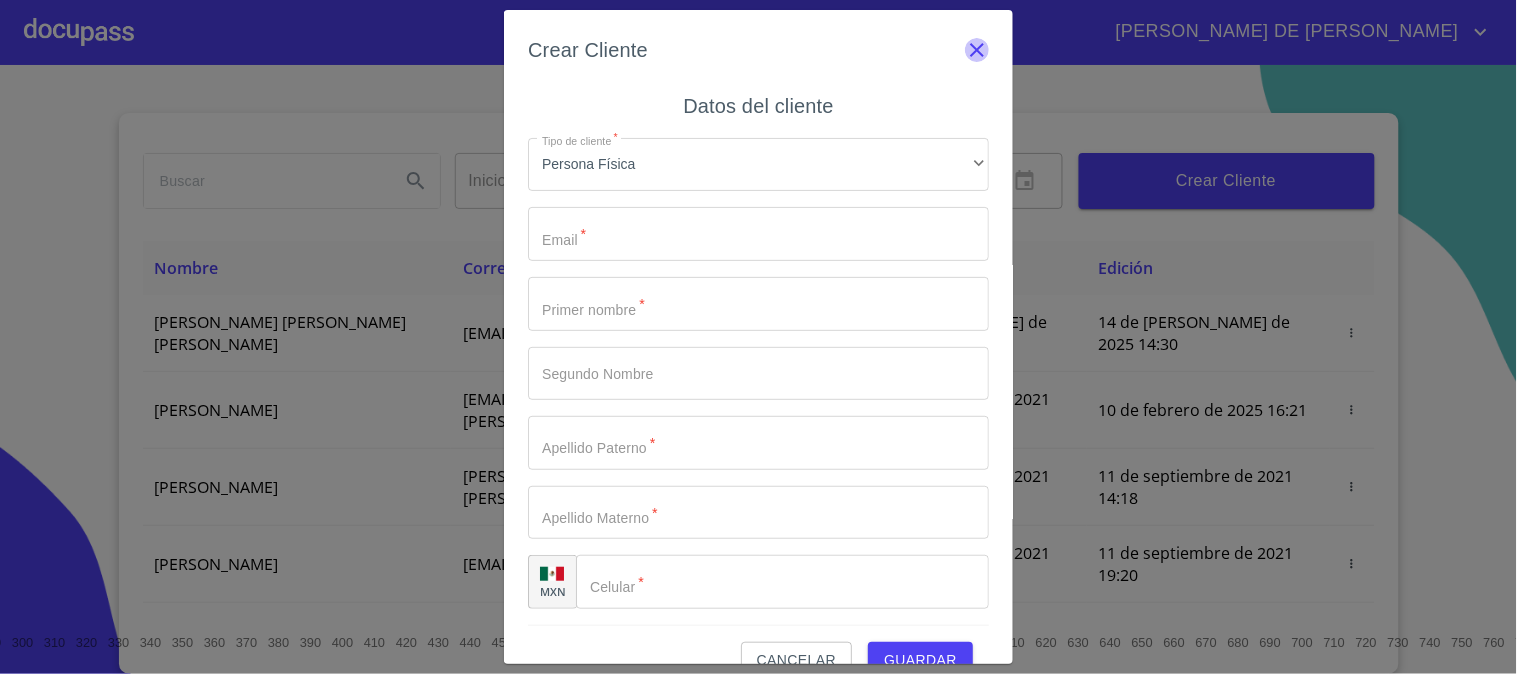click 